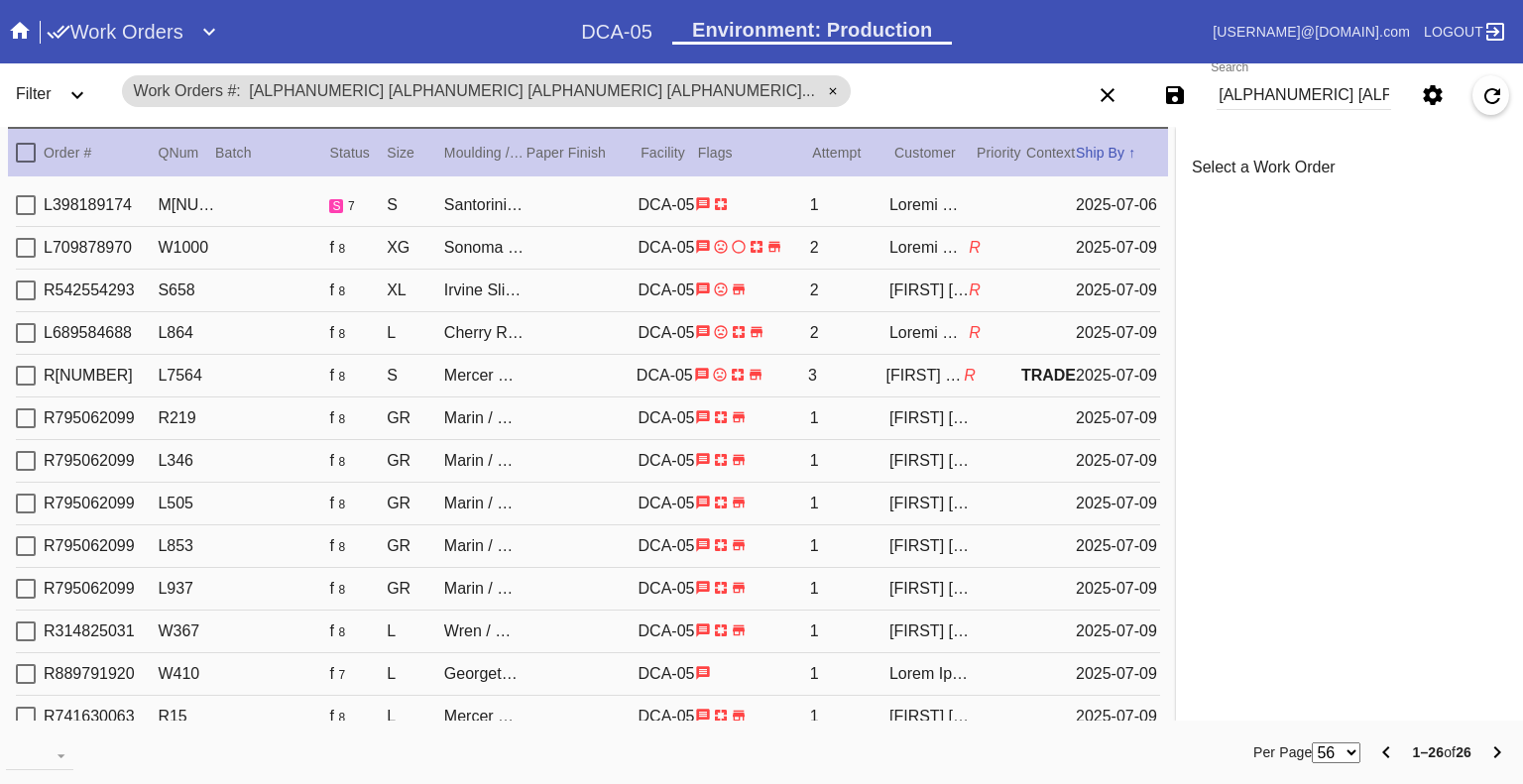 scroll, scrollTop: 0, scrollLeft: 0, axis: both 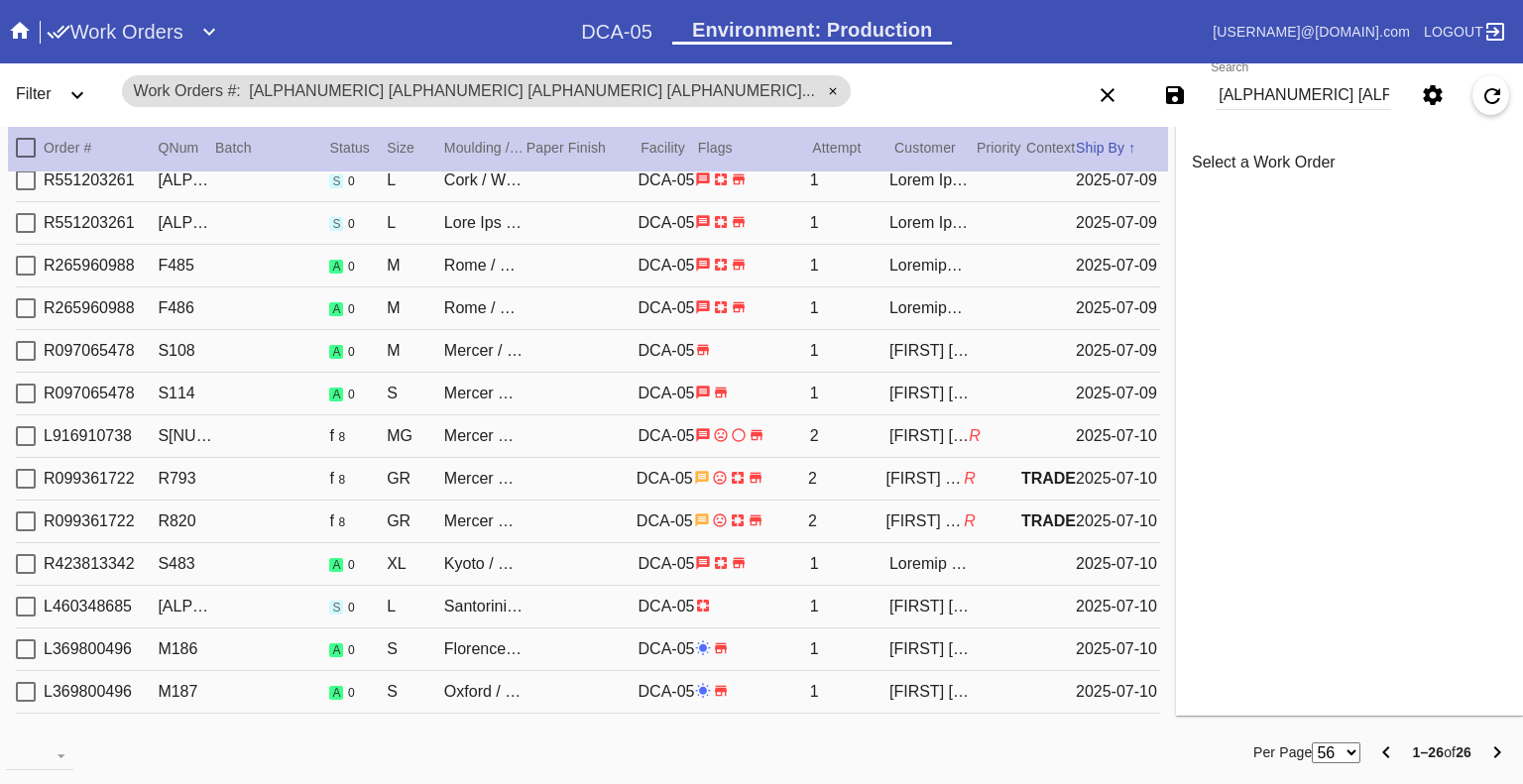 click on "[ALPHANUMERIC] [ALPHANUMERIC] [ALPHANUMERIC] [ALPHANUMERIC]..." at bounding box center (1304, 95) 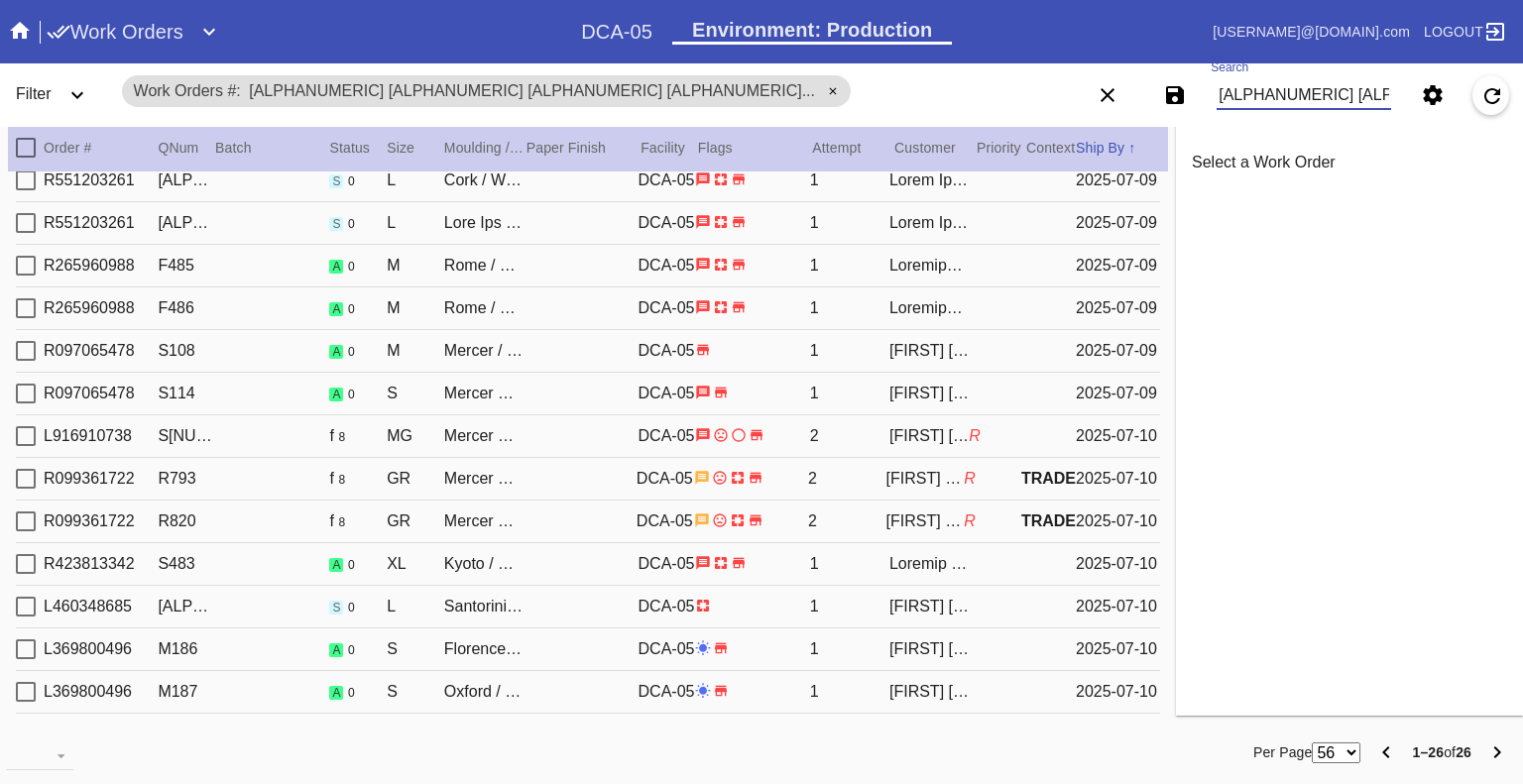 click on "[ALPHANUMERIC] [ALPHANUMERIC] [ALPHANUMERIC] [ALPHANUMERIC]..." at bounding box center (1304, 95) 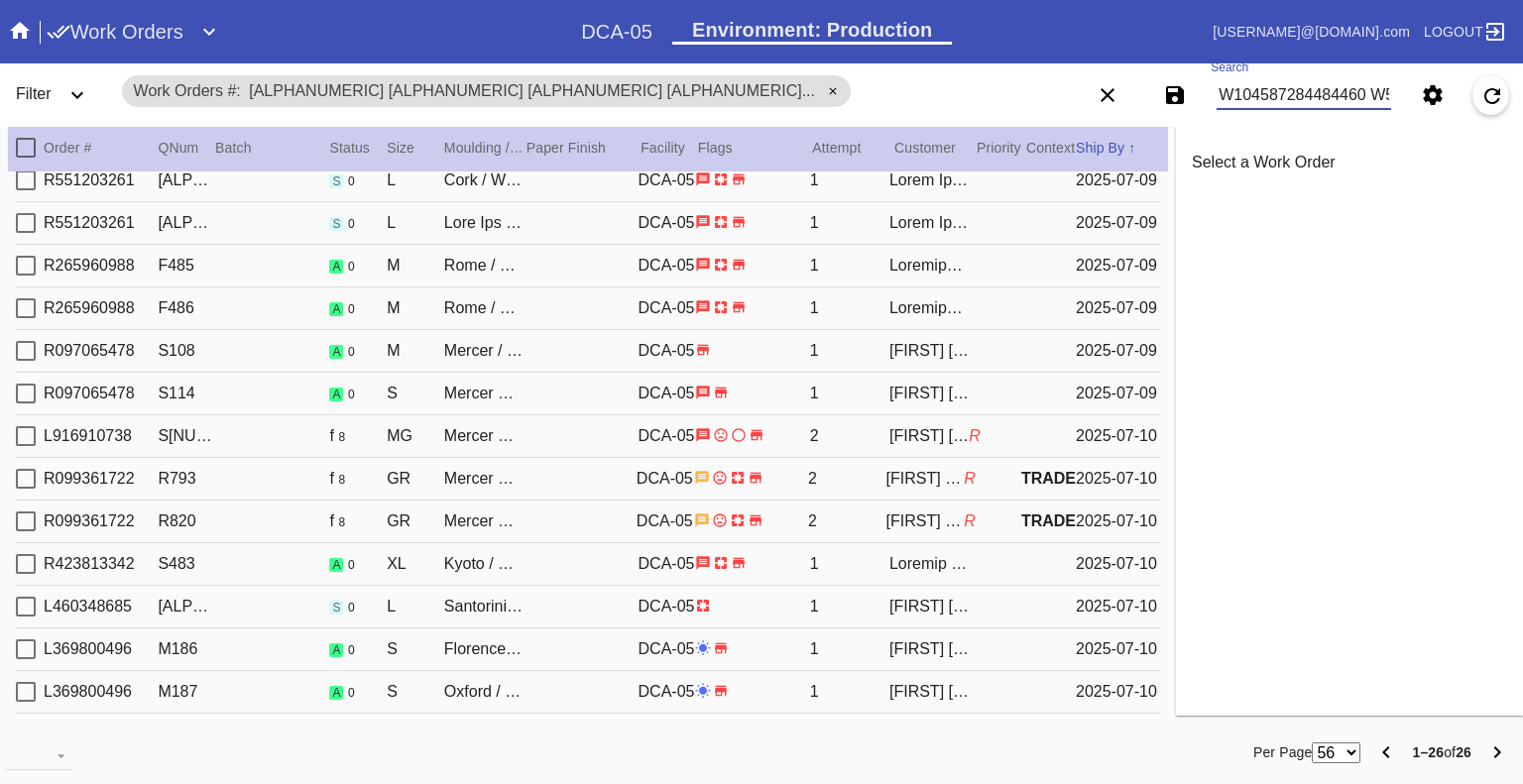 scroll, scrollTop: 0, scrollLeft: 4827, axis: horizontal 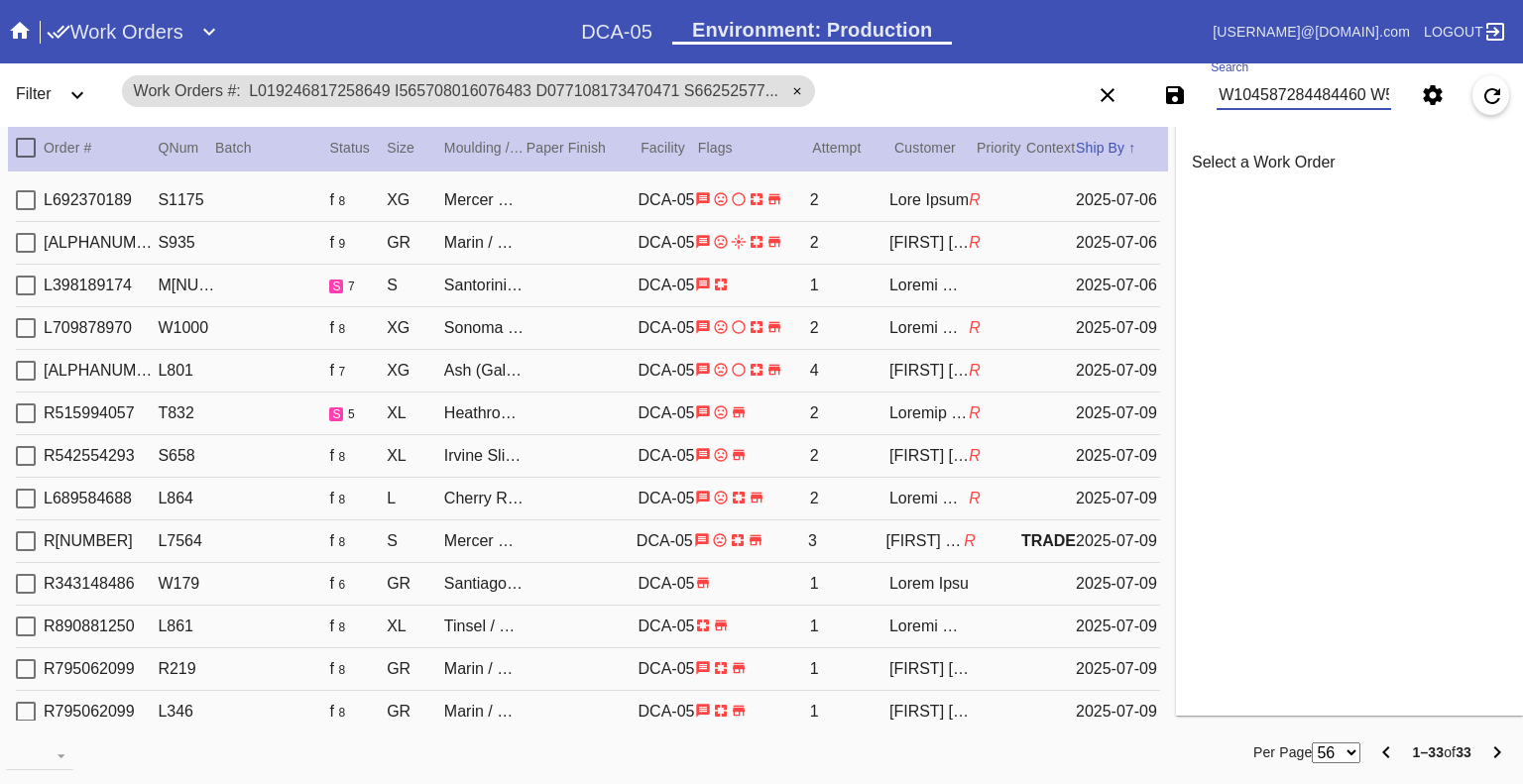 click on "W104587284484460 W513268422551284 W925663286395271 W201925098370445 W691615089985618 W709102122591869 W998222238645320 W120466755090076 W574518439610807 W639416852685114 W659954432098783 W685714016147001 W809967739660625 W854930293944313 W937822530688674 W966427745924702 W816204724257744 W891029463788973 W173707117155738 W211682330668707 W675188773223505 W744663183352376 W520256087064992 W079217314891844 W269241372368822 W474671939003538 W602380922143951 W674868722357467 W718669707079511 W755735467618864 W888135547787129 W962708716399265 W978066845673468" at bounding box center [1304, 95] 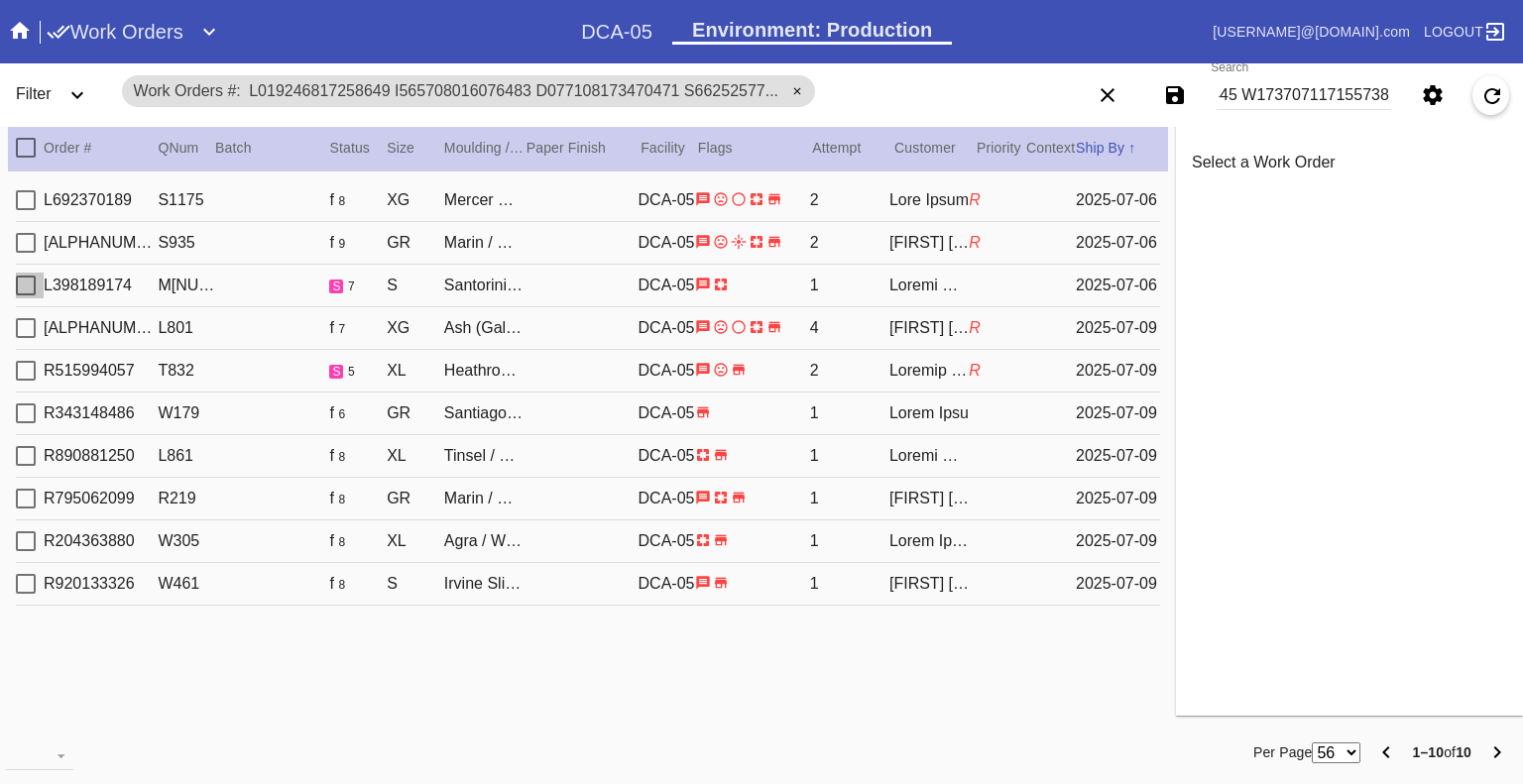 scroll, scrollTop: 0, scrollLeft: 0, axis: both 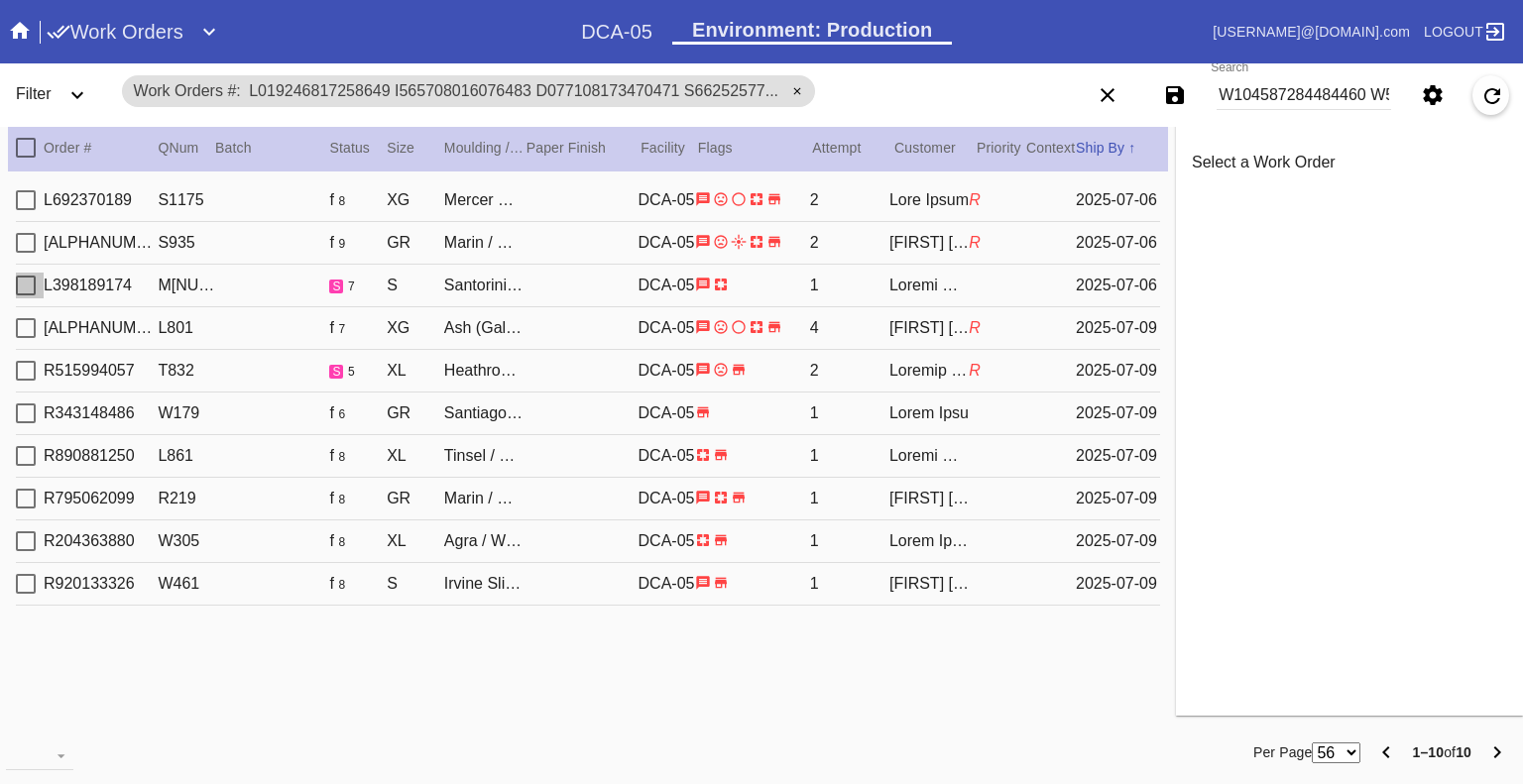 click at bounding box center [26, 200] 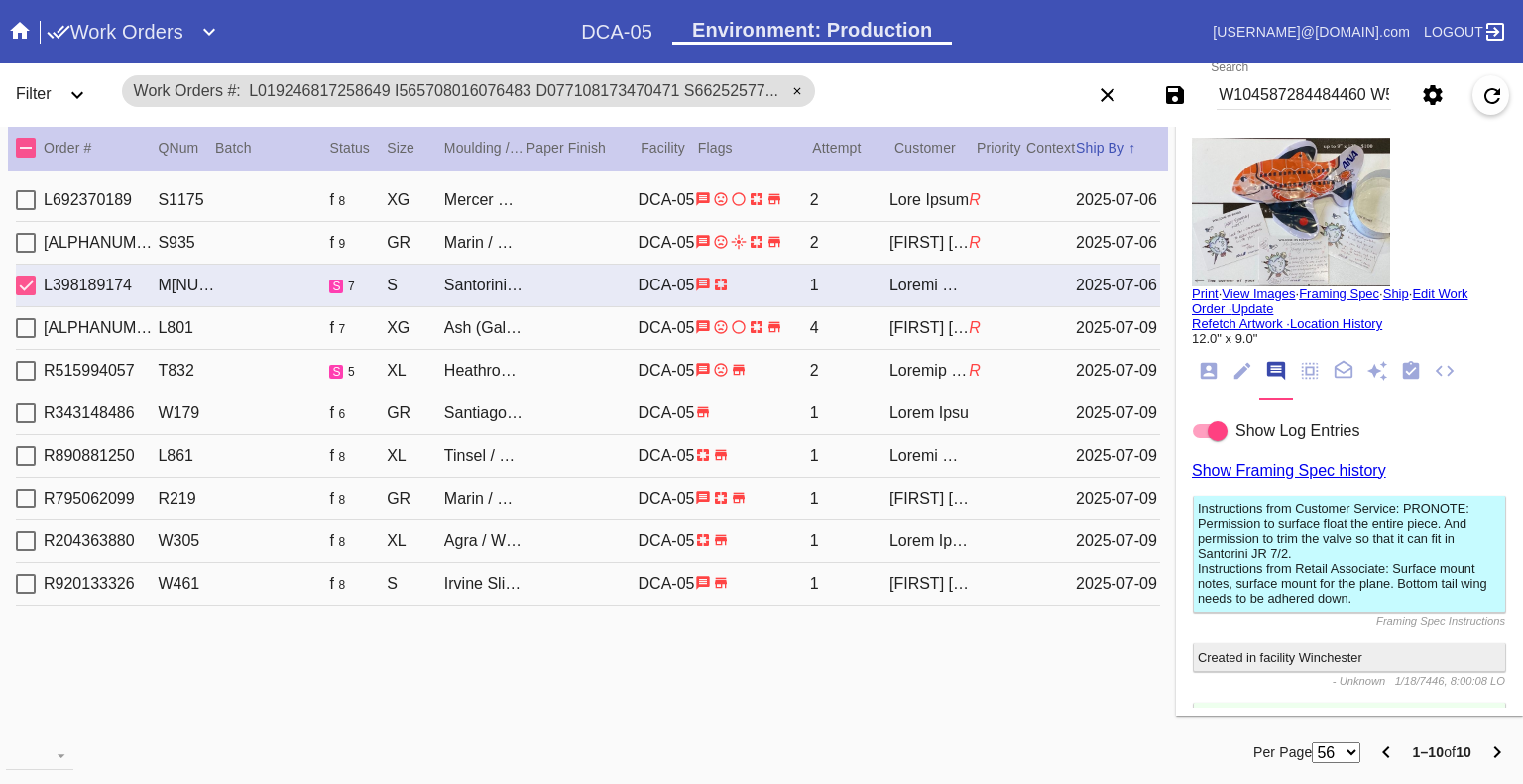 click at bounding box center [26, 285] 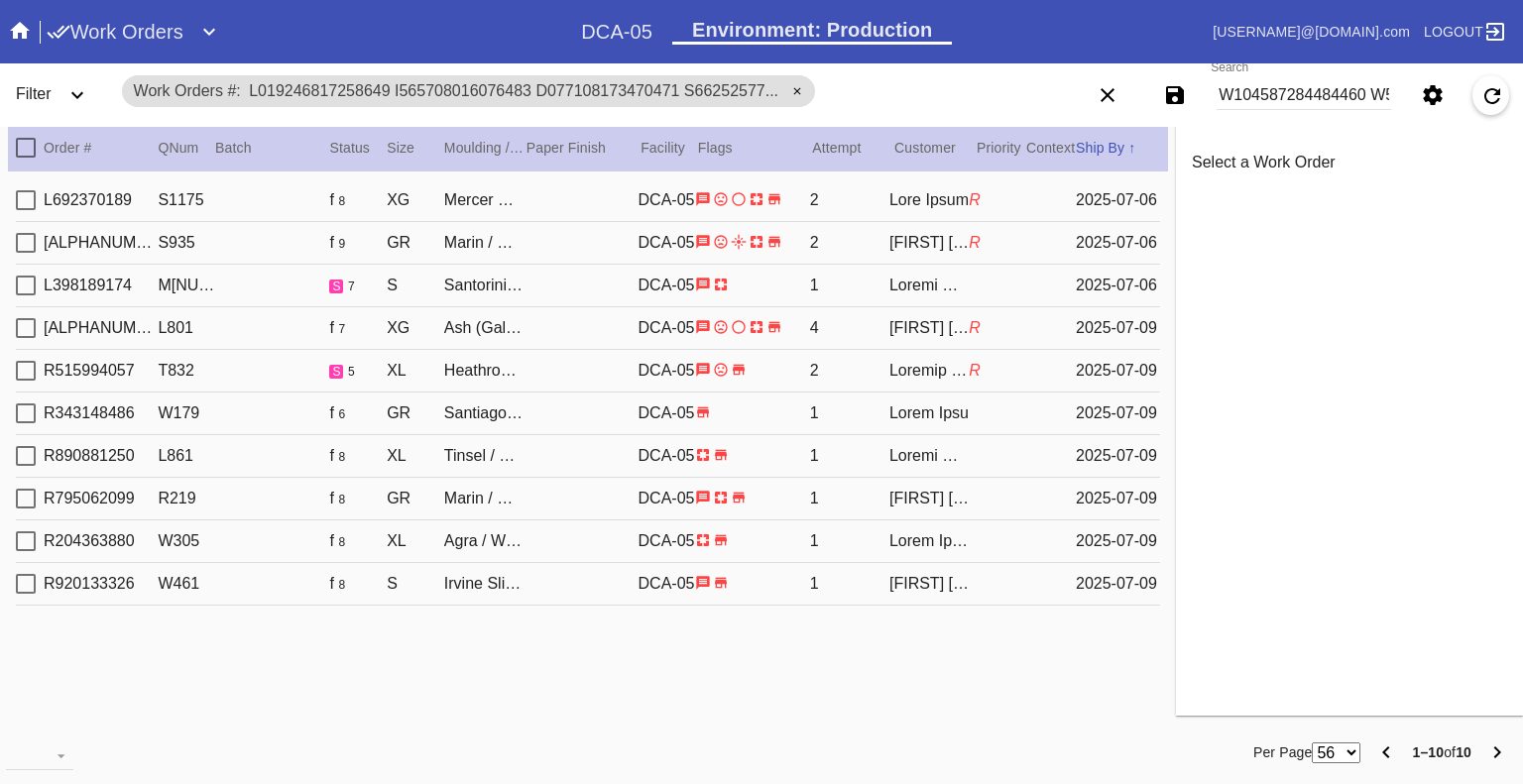 click at bounding box center [26, 200] 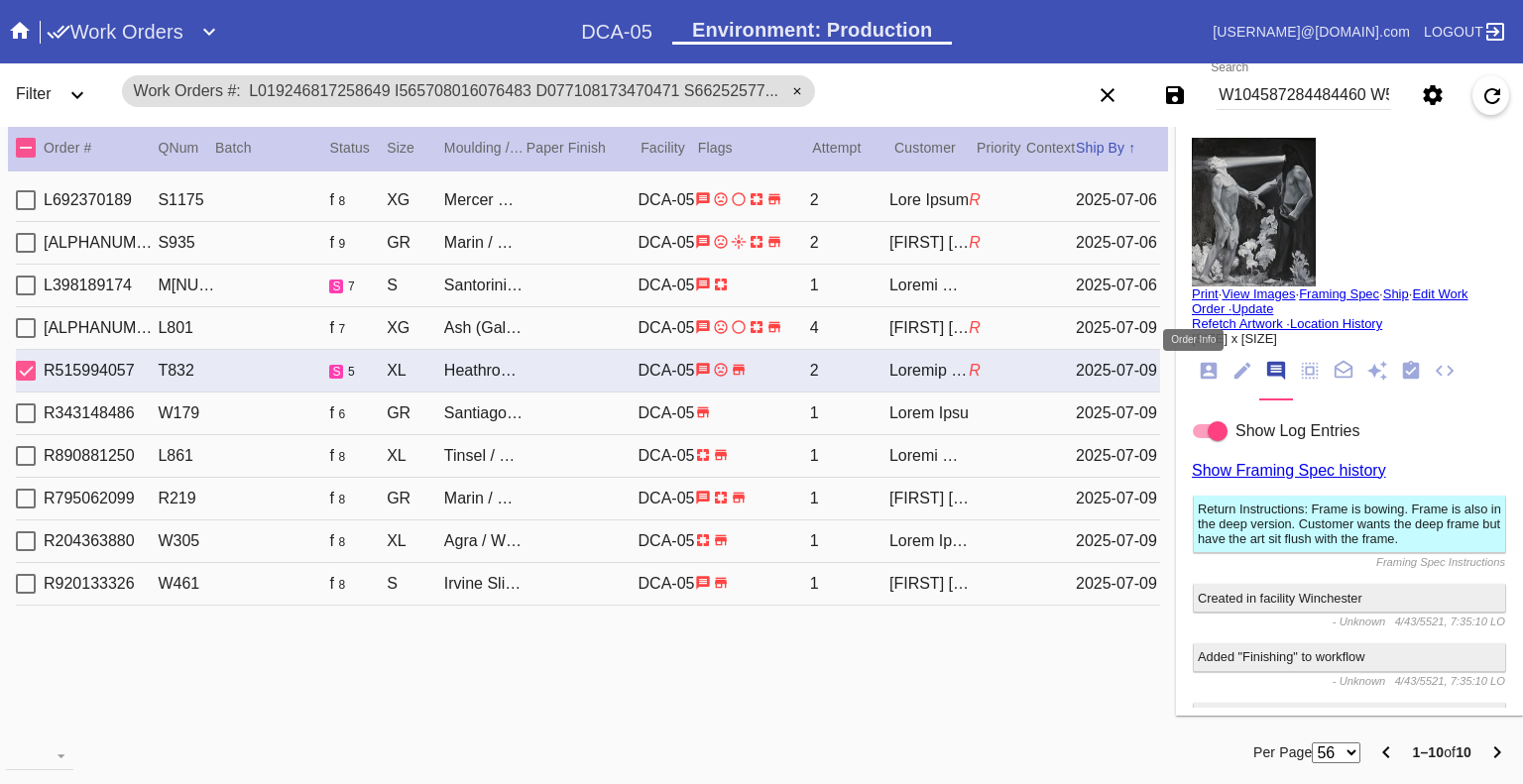 click at bounding box center [1209, 371] 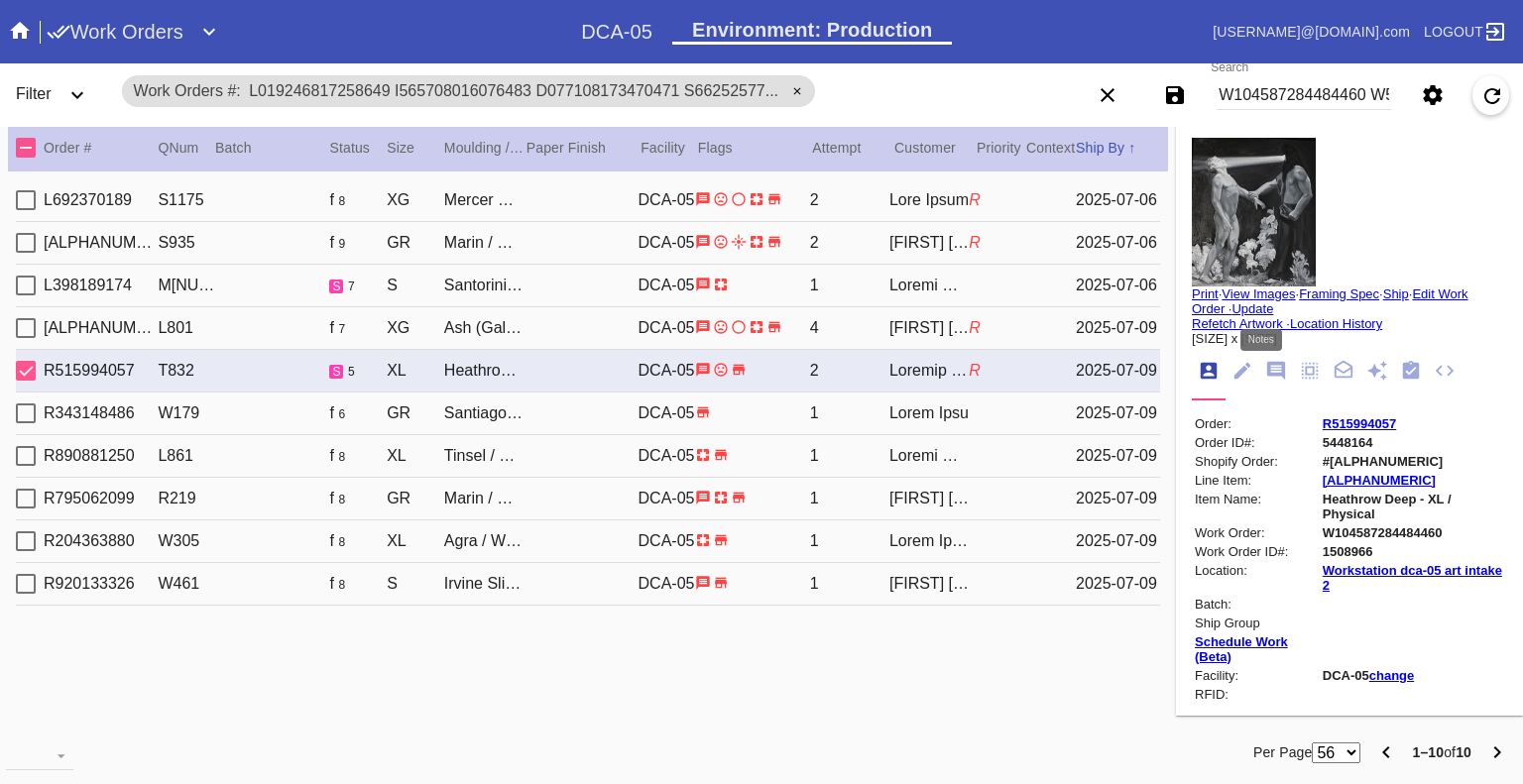 click at bounding box center (1276, 371) 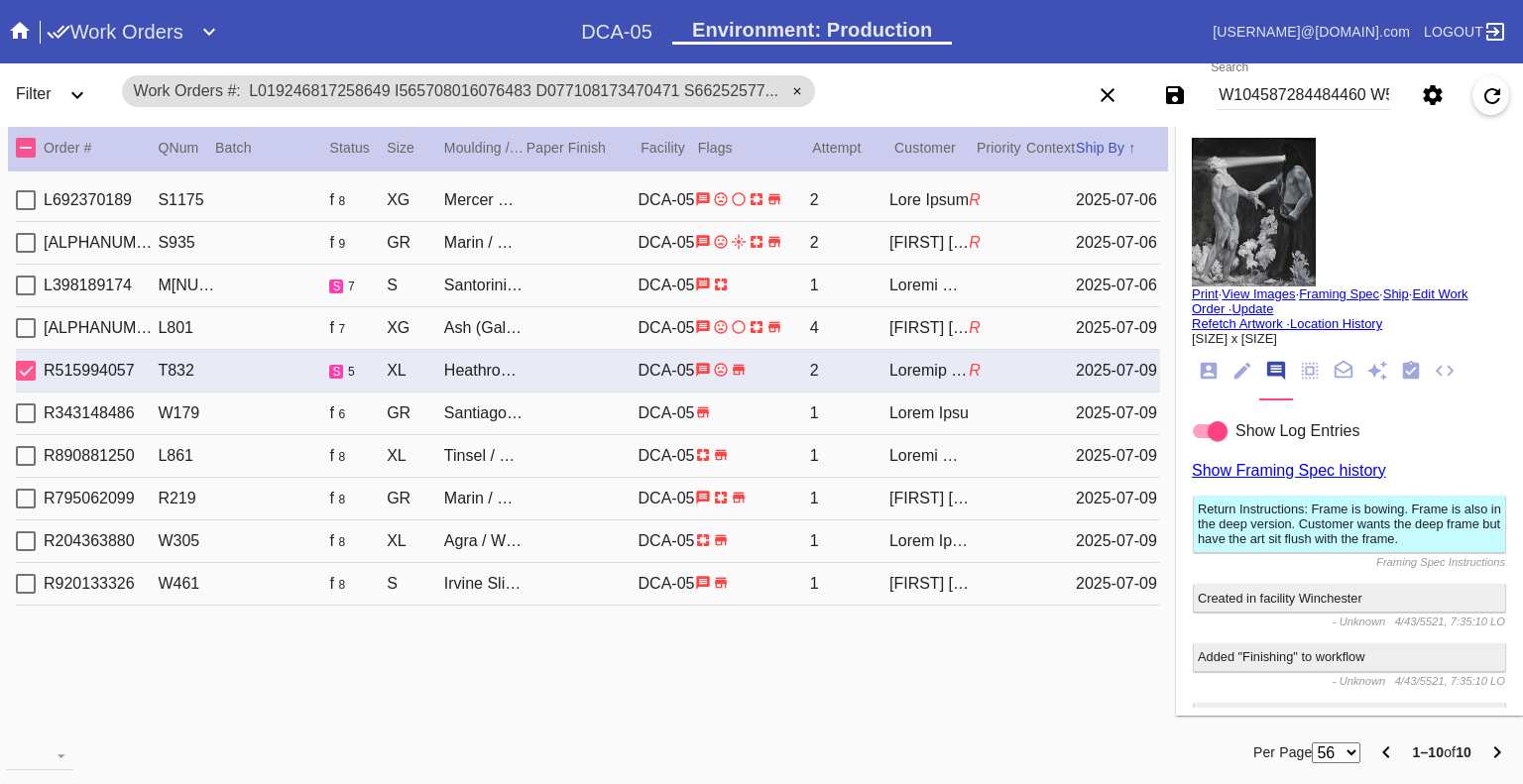 scroll, scrollTop: 122, scrollLeft: 0, axis: vertical 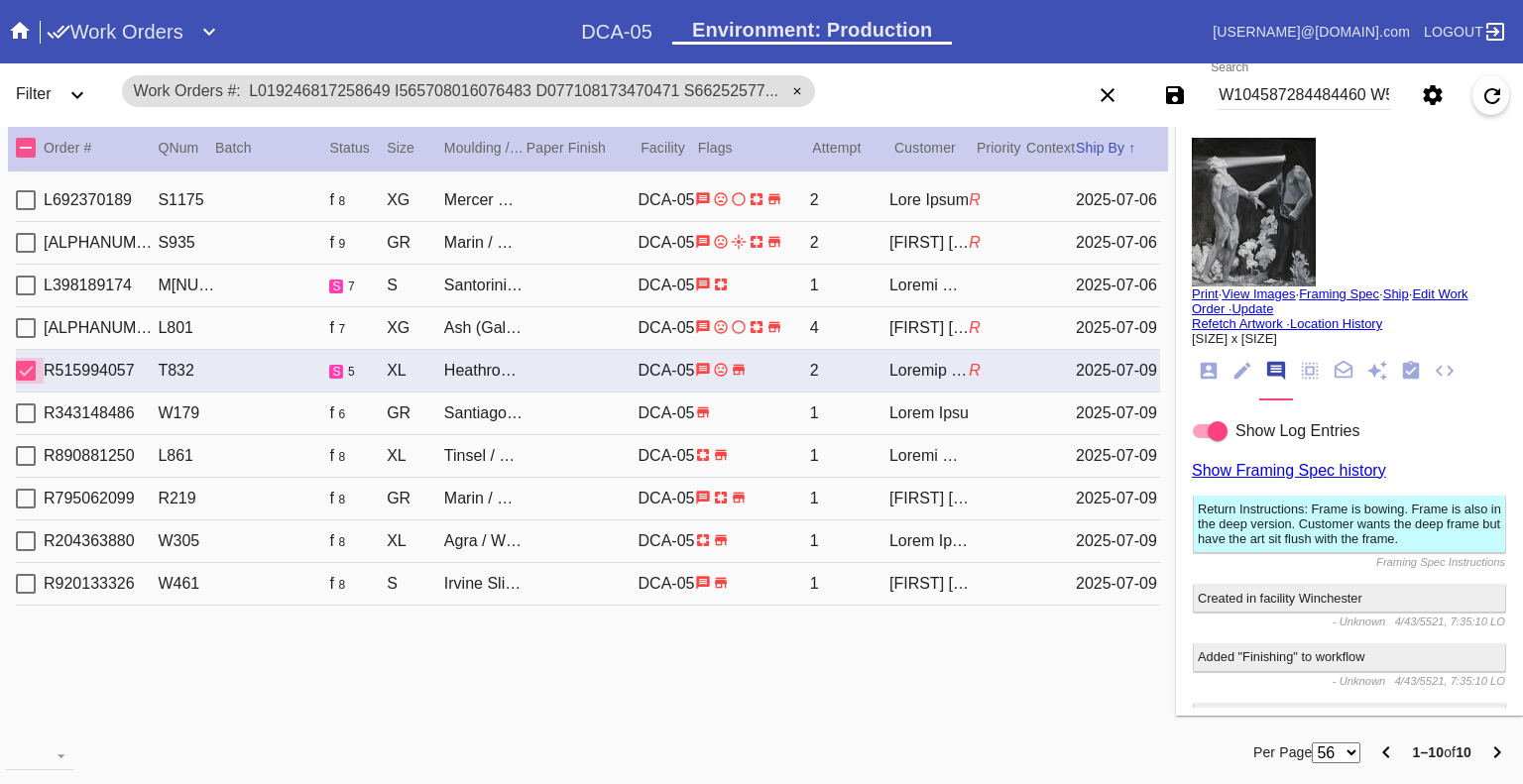 click at bounding box center [26, 371] 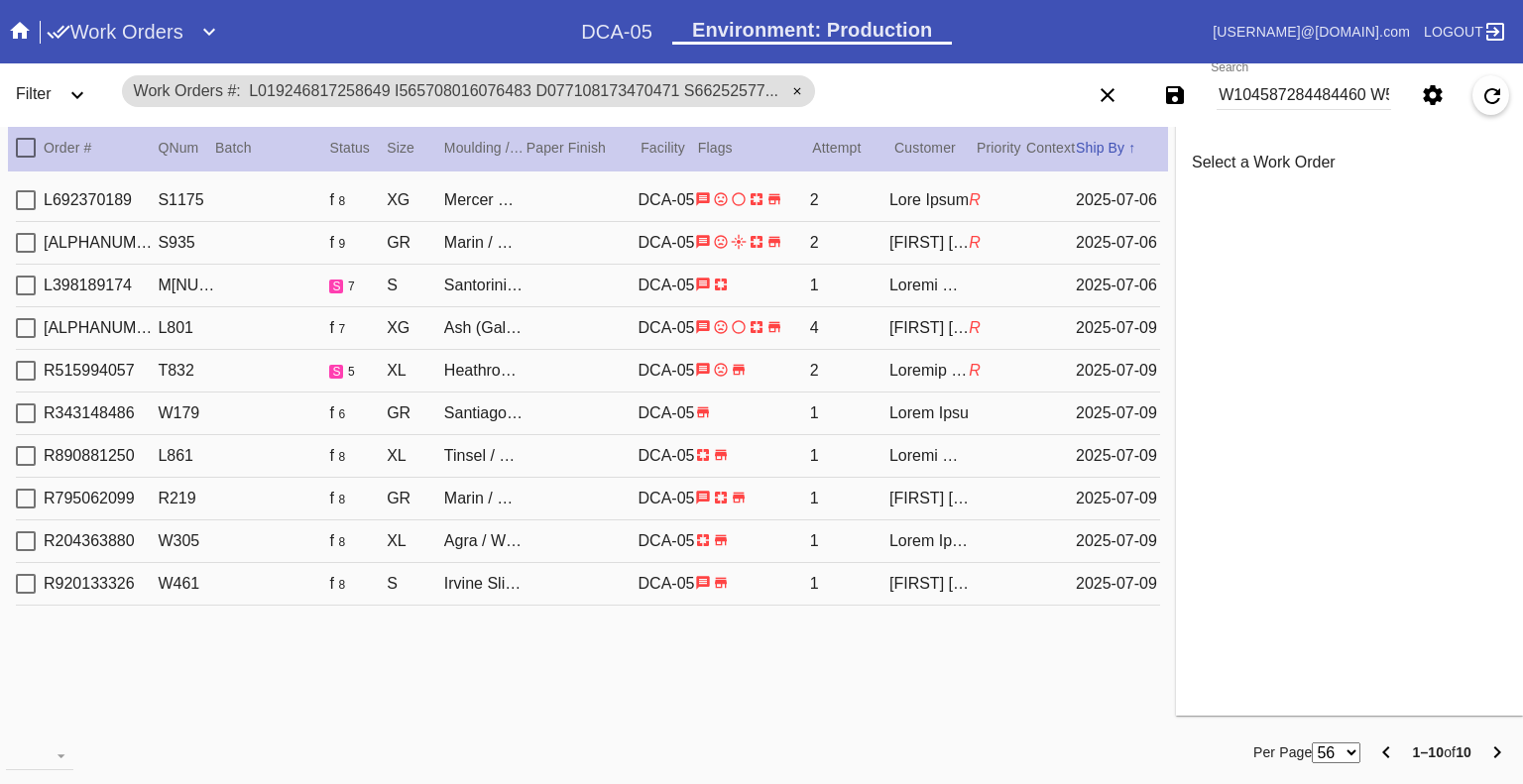 click on "W104587284484460 W513268422551284 W925663286395271 W201925098370445 W173707117155738" at bounding box center (1304, 95) 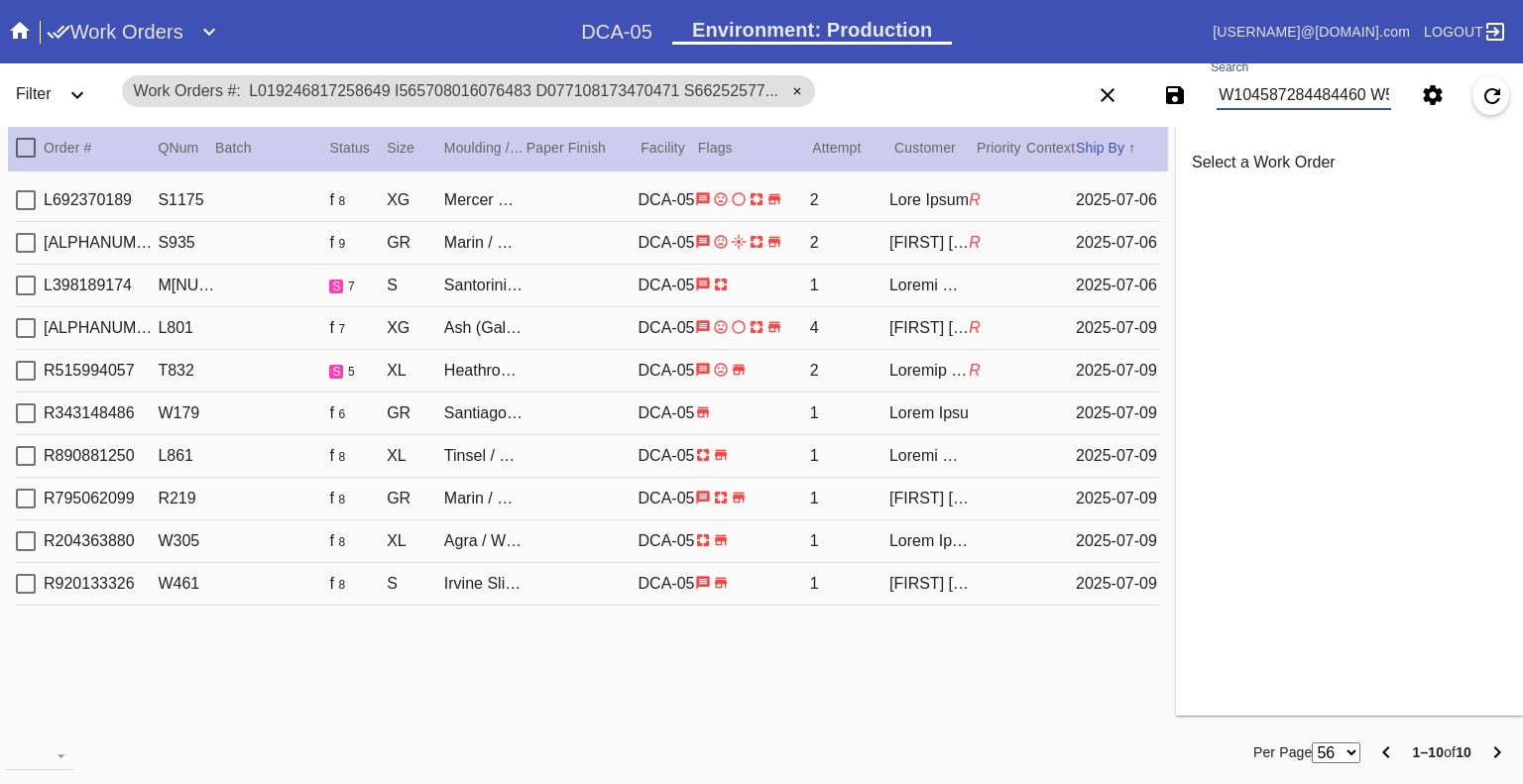 click on "W104587284484460 W513268422551284 W925663286395271 W201925098370445 W173707117155738" at bounding box center (1304, 95) 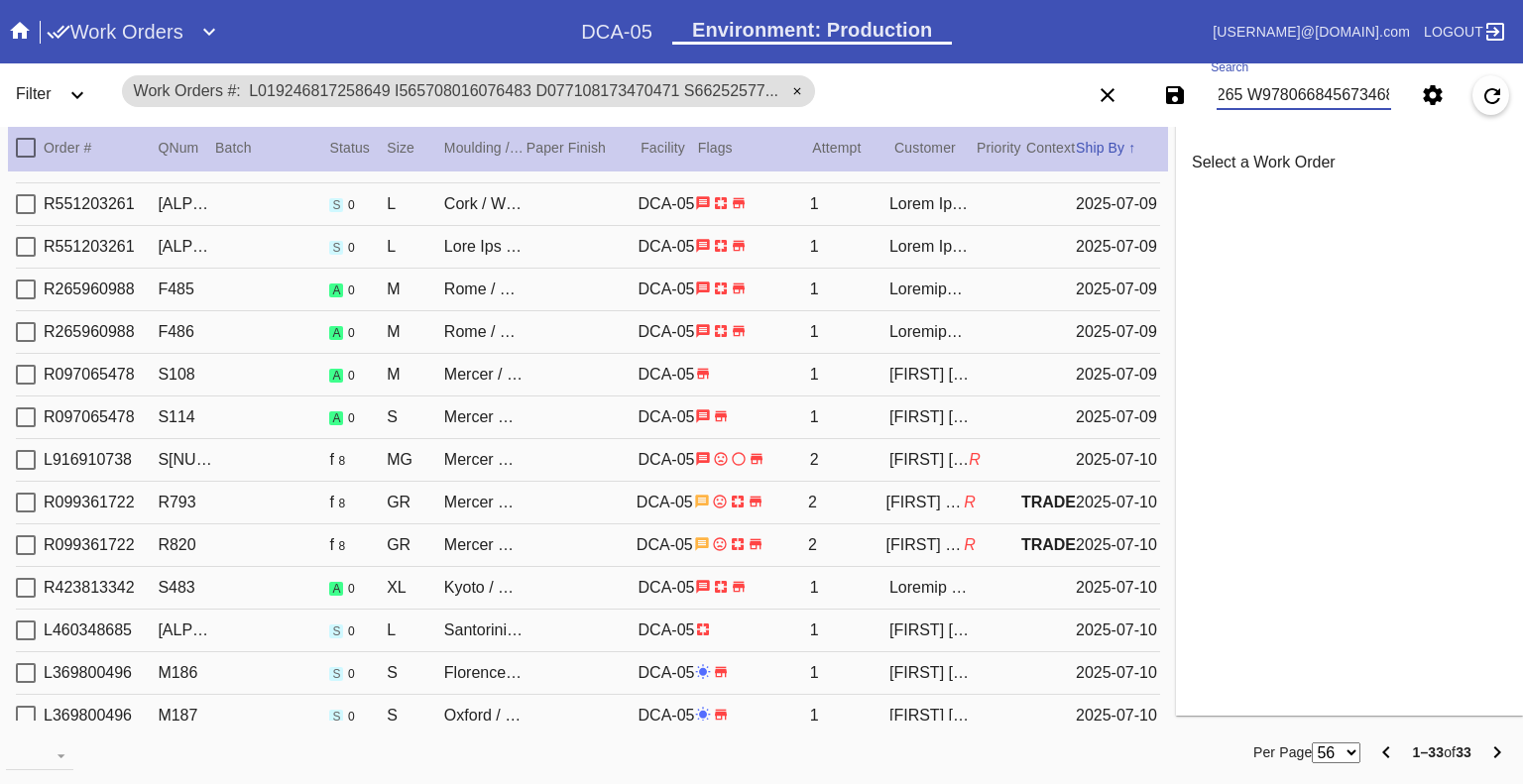 scroll, scrollTop: 878, scrollLeft: 0, axis: vertical 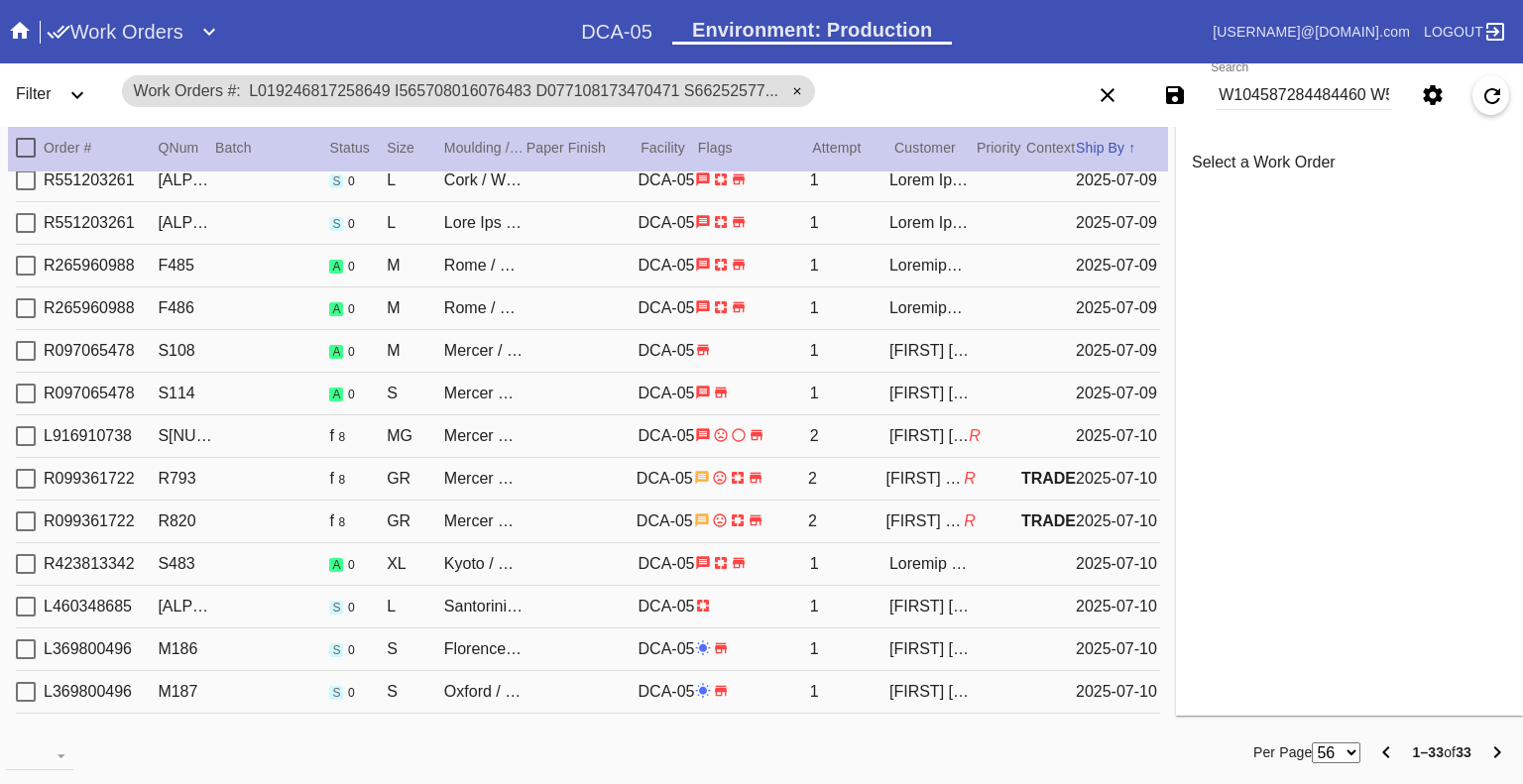 click on "W104587284484460 W513268422551284 W925663286395271 W201925098370445 W691615089985618 W709102122591869 W998222238645320 W120466755090076 W574518439610807 W639416852685114 W659954432098783 W685714016147001 W809967739660625 W854930293944313 W937822530688674 W966427745924702 W816204724257744 W891029463788973 W173707117155738 W211682330668707 W675188773223505 W744663183352376 W520256087064992 W079217314891844 W269241372368822 W474671939003538 W602380922143951 W674868722357467 W718669707079511 W755735467618864 W888135547787129 W962708716399265 W978066845673468" at bounding box center (1304, 95) 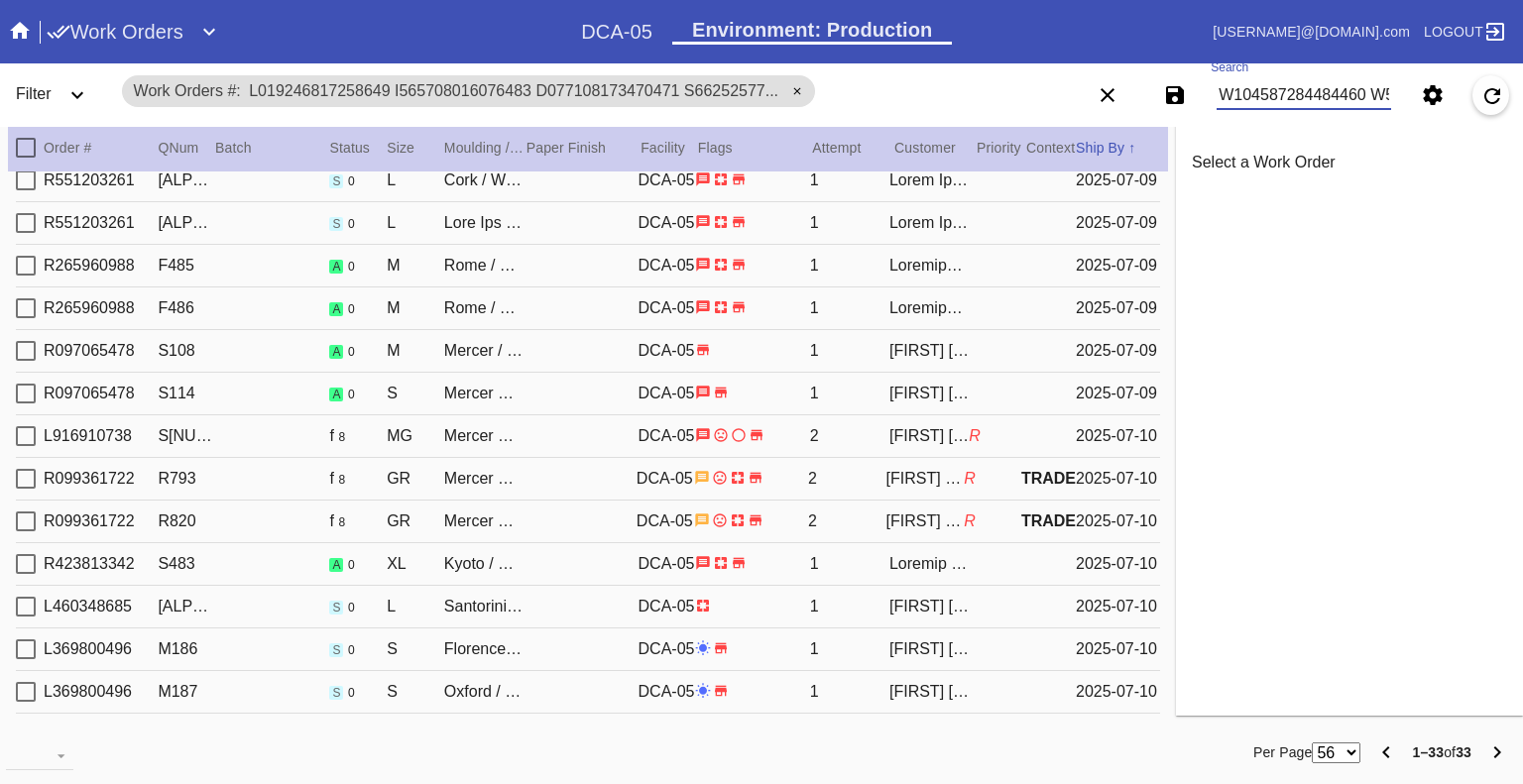 click on "W104587284484460 W513268422551284 W925663286395271 W201925098370445 W691615089985618 W709102122591869 W998222238645320 W120466755090076 W574518439610807 W639416852685114 W659954432098783 W685714016147001 W809967739660625 W854930293944313 W937822530688674 W966427745924702 W816204724257744 W891029463788973 W173707117155738 W211682330668707 W675188773223505 W744663183352376 W520256087064992 W079217314891844 W269241372368822 W474671939003538 W602380922143951 W674868722357467 W718669707079511 W755735467618864 W888135547787129 W962708716399265 W978066845673468" at bounding box center [1304, 95] 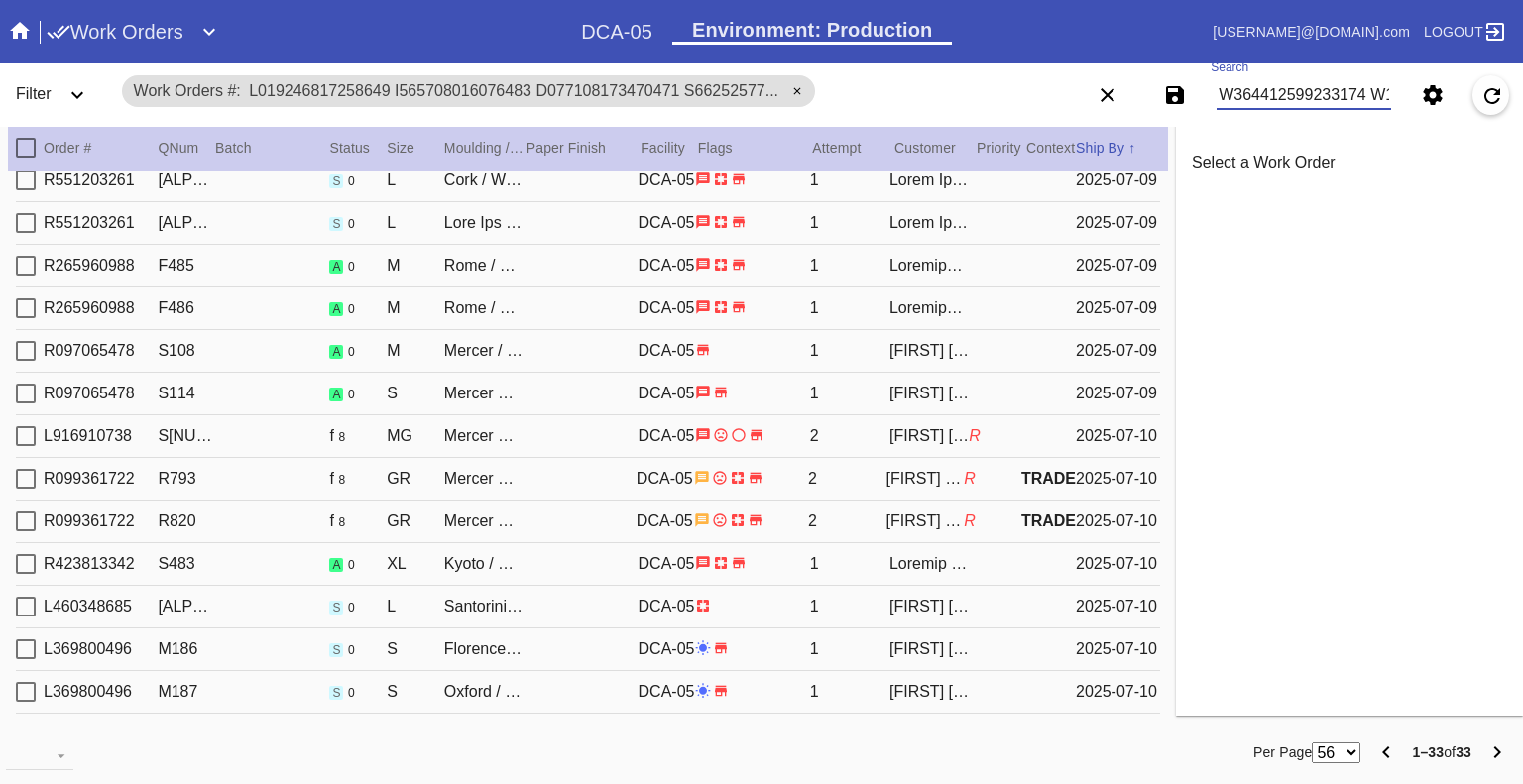 scroll, scrollTop: 0, scrollLeft: 6340, axis: horizontal 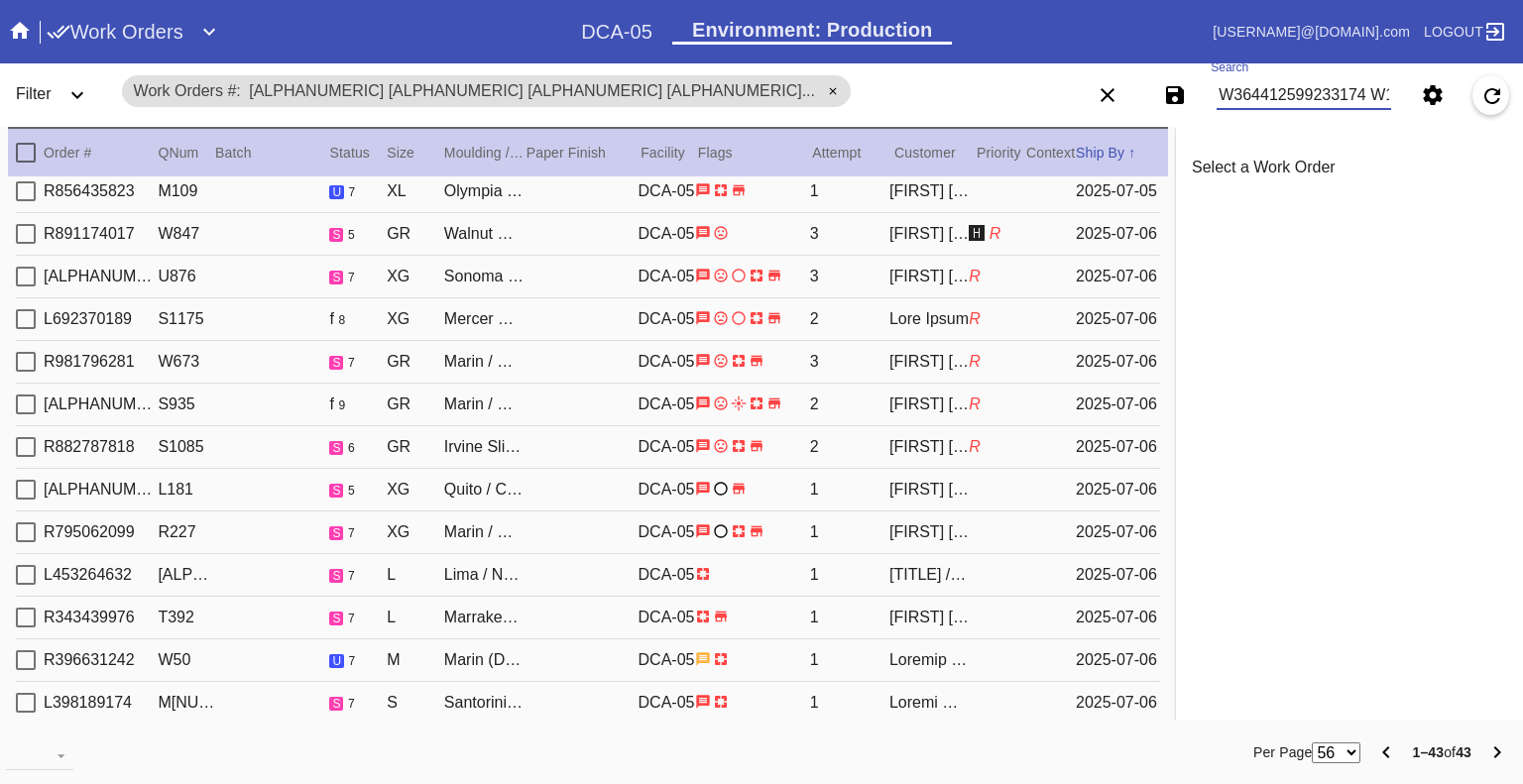 click on "W364412599233174 W178988662390611 W939177897463117 W360056444403453 W173707117155738 W925663286395271 W834927615355029 W513268422551284 W456840153887187 W519021406224339 W248845451454326 W526263289275804 W806098427089634 W683662682407926 W343461131933591 W305319679688382 W129849613945142 W110614927691706 W966427745924702 W187547210202288 W317613103972637 W100625565244510 W104587284484460 W998222238645320 W691615089985618 W201925098370445 W709102122591869 W675188773223505 W779197605319142 W120466755090076 W659954432098783 W639416852685114 W574518439610807 W854930293944313 W126471564098977 W151199423101667 W958452303139737 W650826018817739 W108952706396308 W967301640098289 W520256087064992 W211682330668707 W714544657410536" at bounding box center (1304, 95) 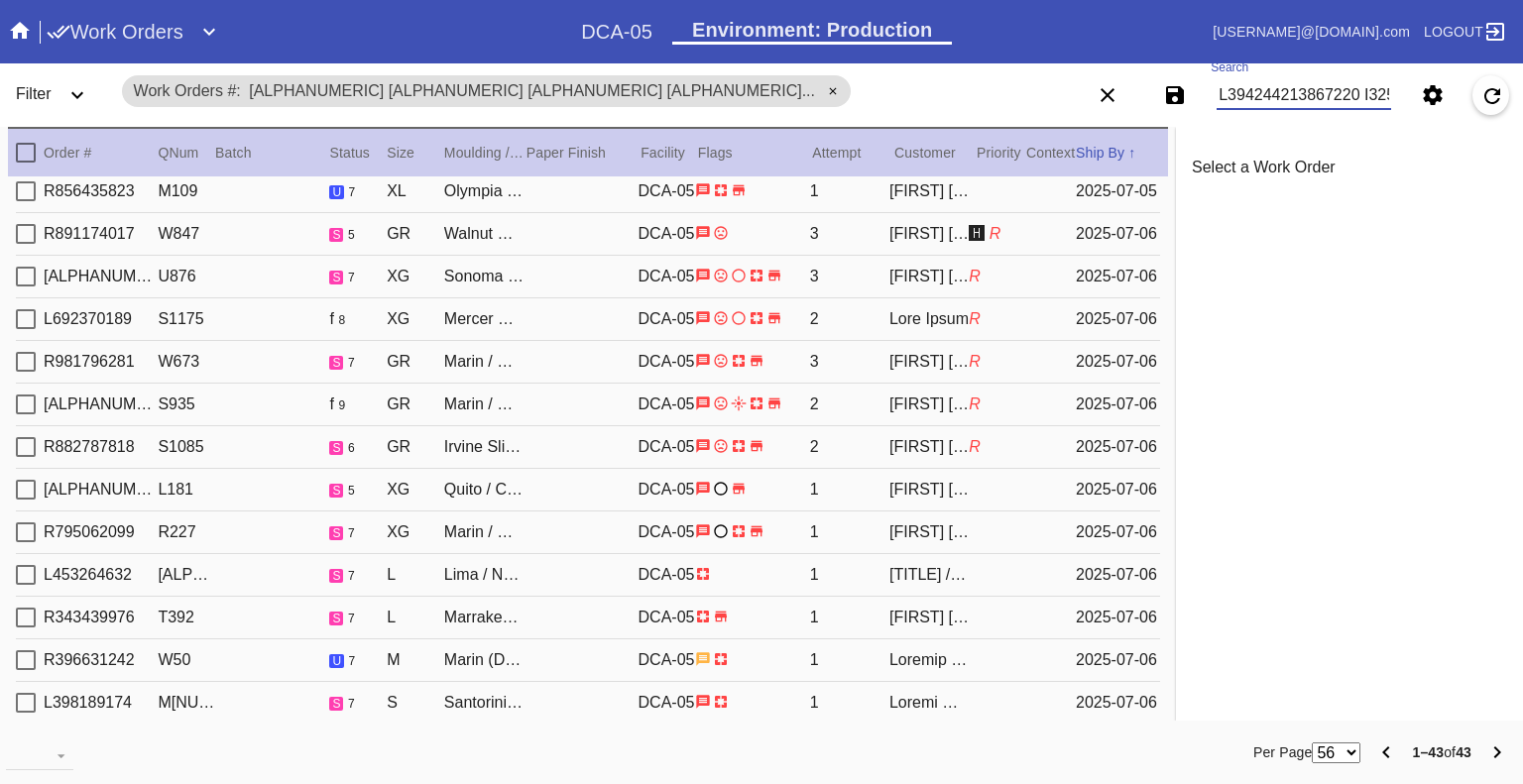 scroll, scrollTop: 0, scrollLeft: 3007, axis: horizontal 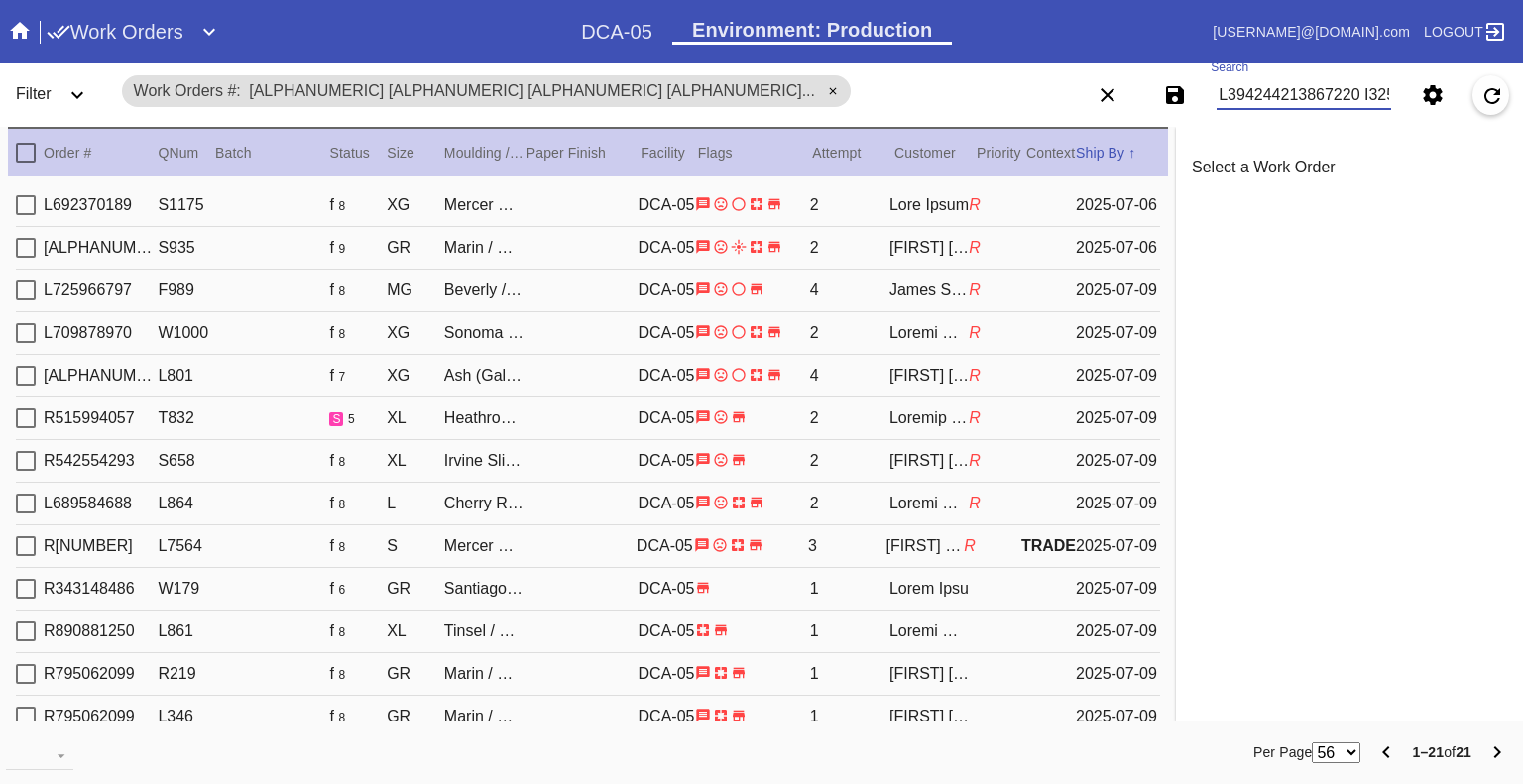 click on "L394244213867220 I325563289394632 D571819544468917 S760100455806759 A622193453641373 C479157848757352 A488224072291275 E892284401673364 S769056243538277 D516435784692164 E806282518655391 T515006368357974 I341640380594957 U193052677345426 L627957015133556 E273396349022943 D563840817585939 M616735743459217 A376362045991287 E449322478238468 A044268863176769" at bounding box center [1304, 95] 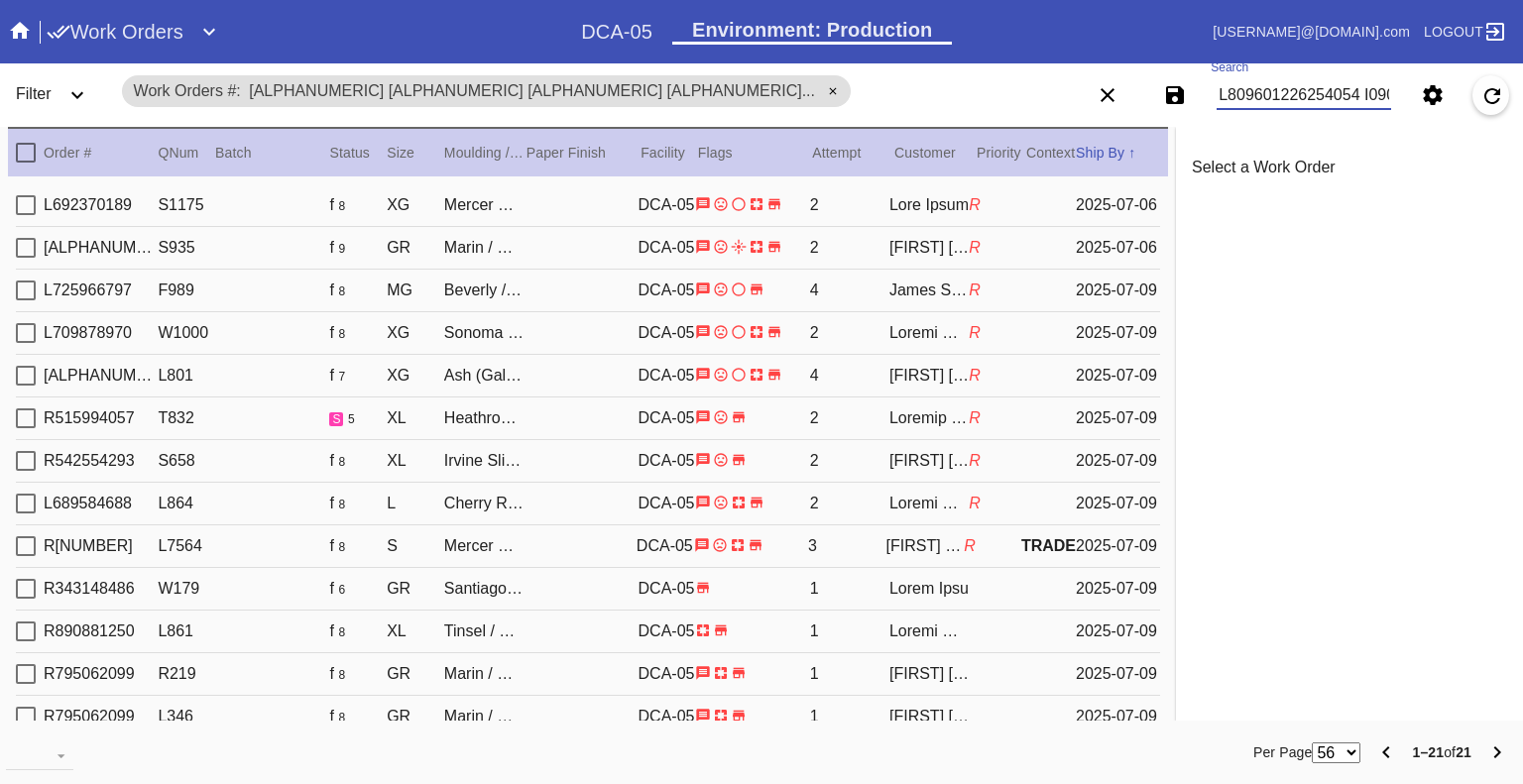 scroll, scrollTop: 0, scrollLeft: 1189, axis: horizontal 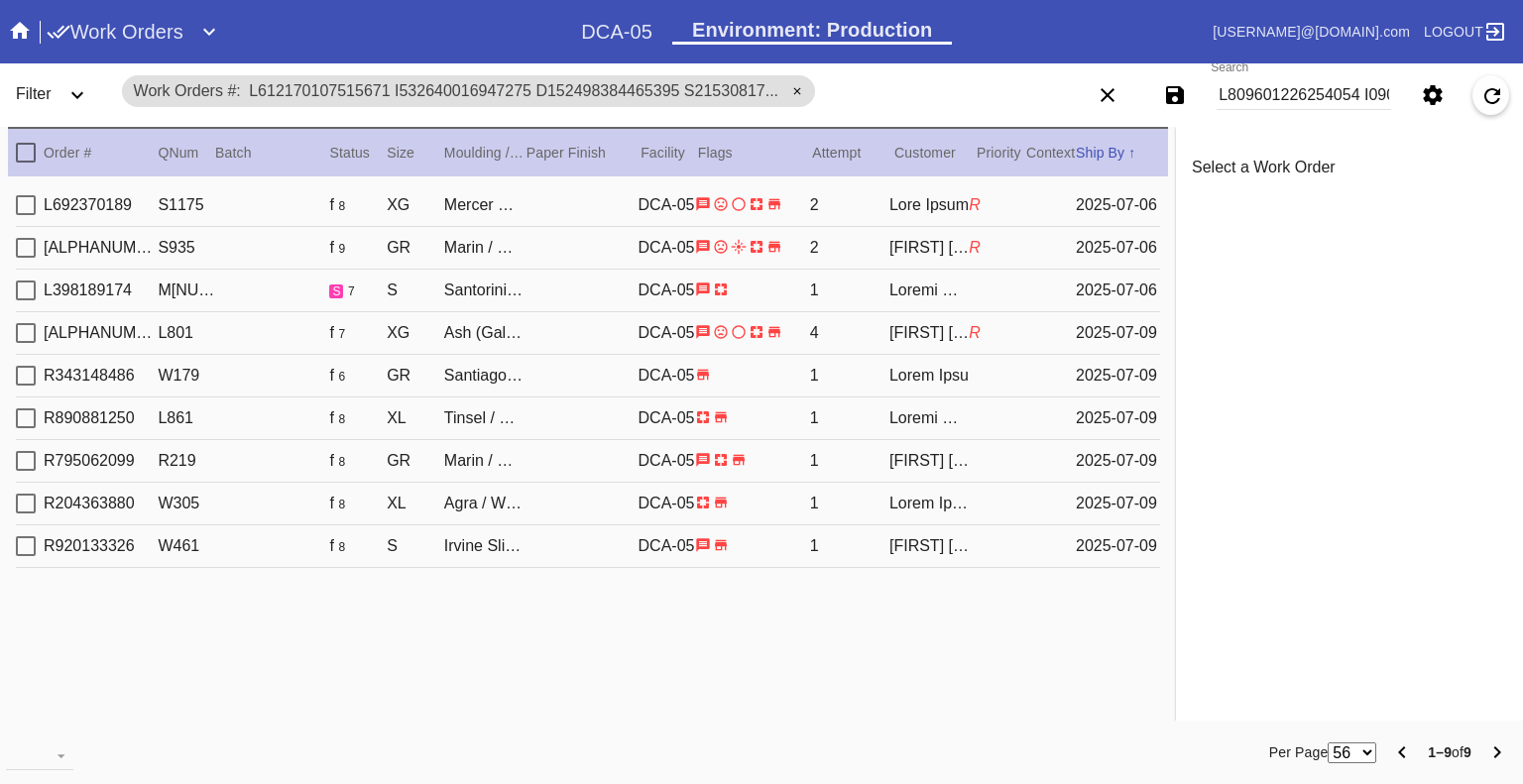 click on "L809601226254054 I090209935986453 D663895170287316 S899089375072102 A191228526780789 C902650432661931 A616351558039361 E101066536461168 S265454543986281" at bounding box center [1304, 95] 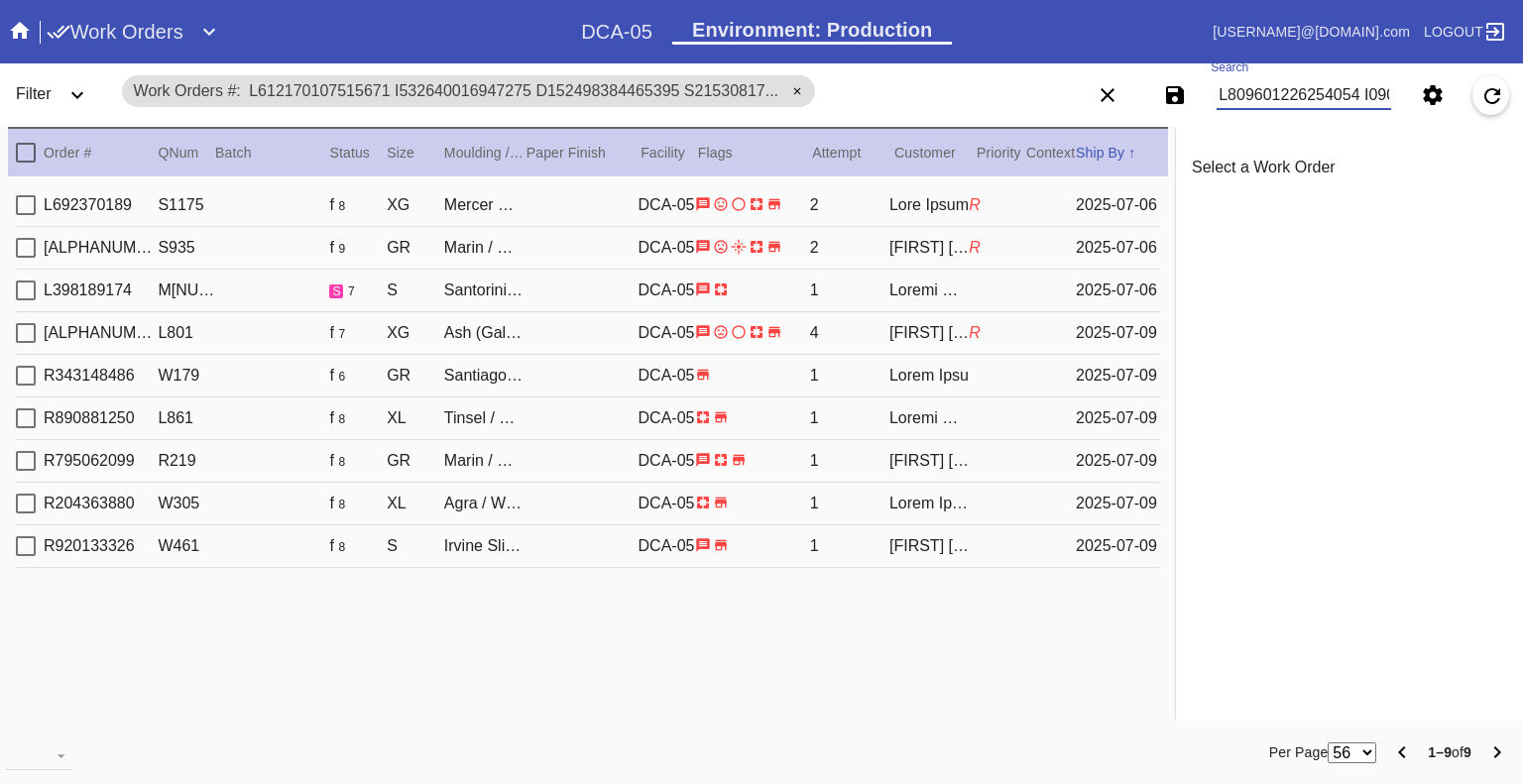 click on "L809601226254054 I090209935986453 D663895170287316 S899089375072102 A191228526780789 C902650432661931 A616351558039361 E101066536461168 S265454543986281" at bounding box center (1304, 95) 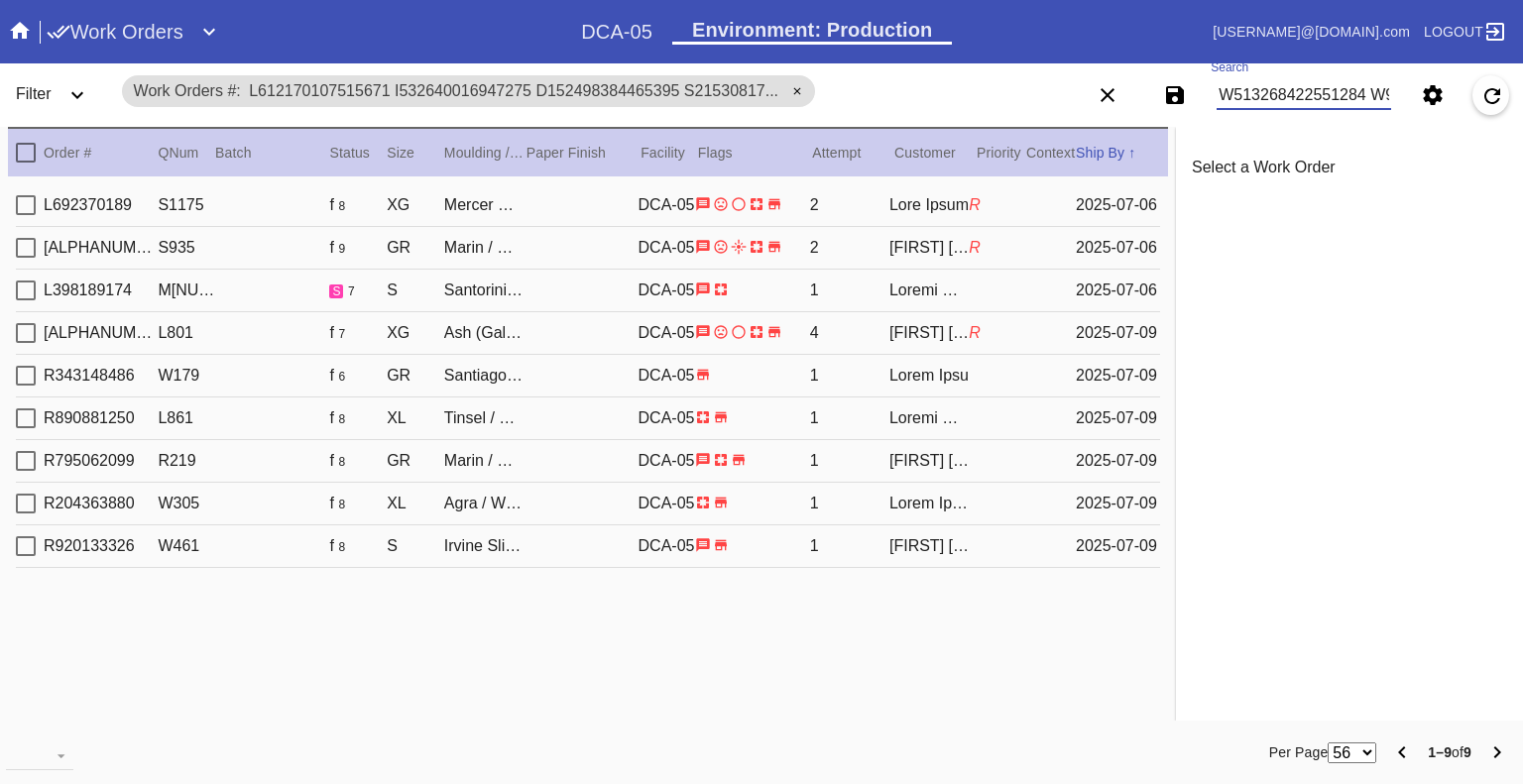 scroll, scrollTop: 0, scrollLeft: 583, axis: horizontal 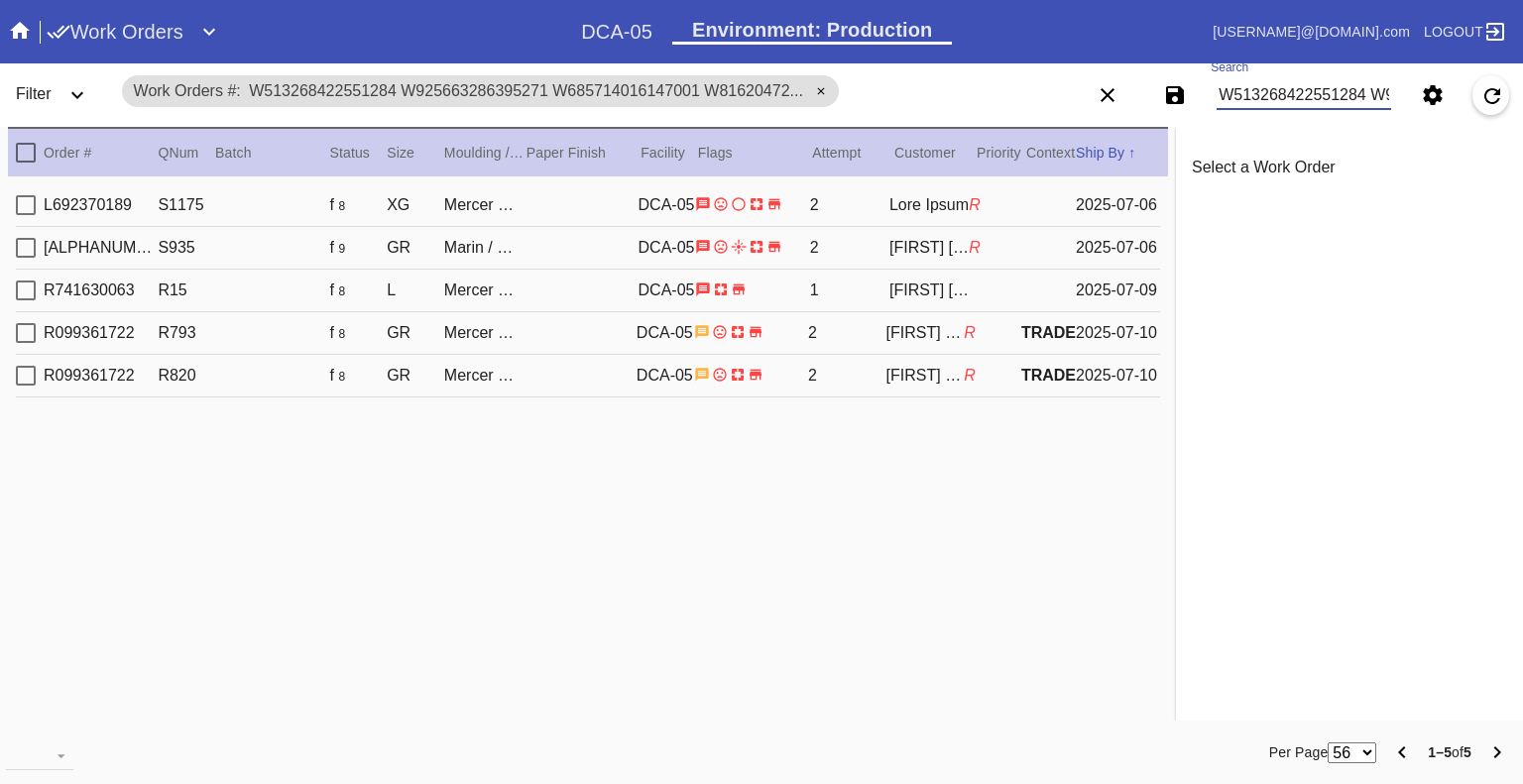 click on "W513268422551284 W925663286395271 W685714016147001 W816204724257744 W891029463788973" at bounding box center [1304, 95] 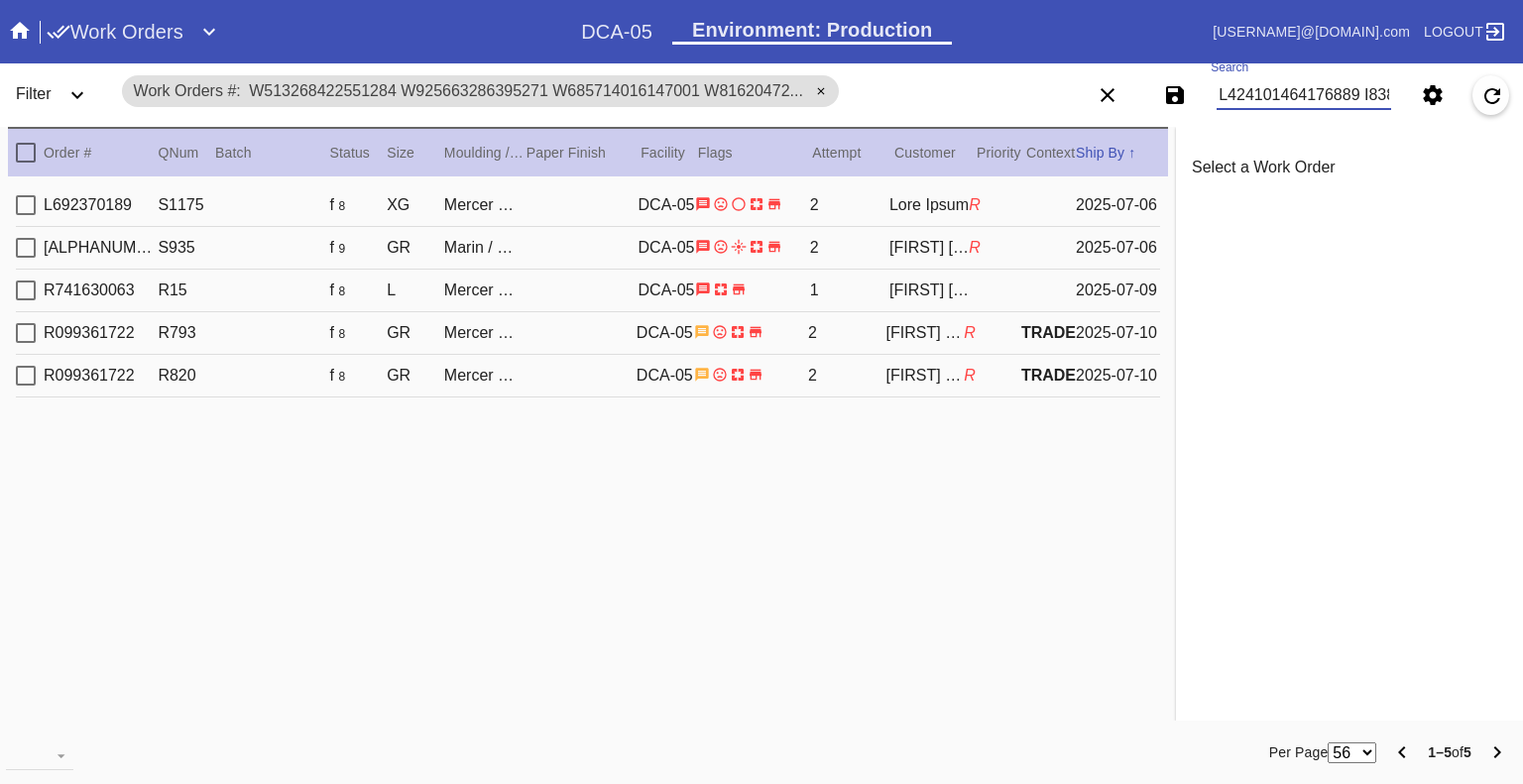scroll, scrollTop: 0, scrollLeft: 128, axis: horizontal 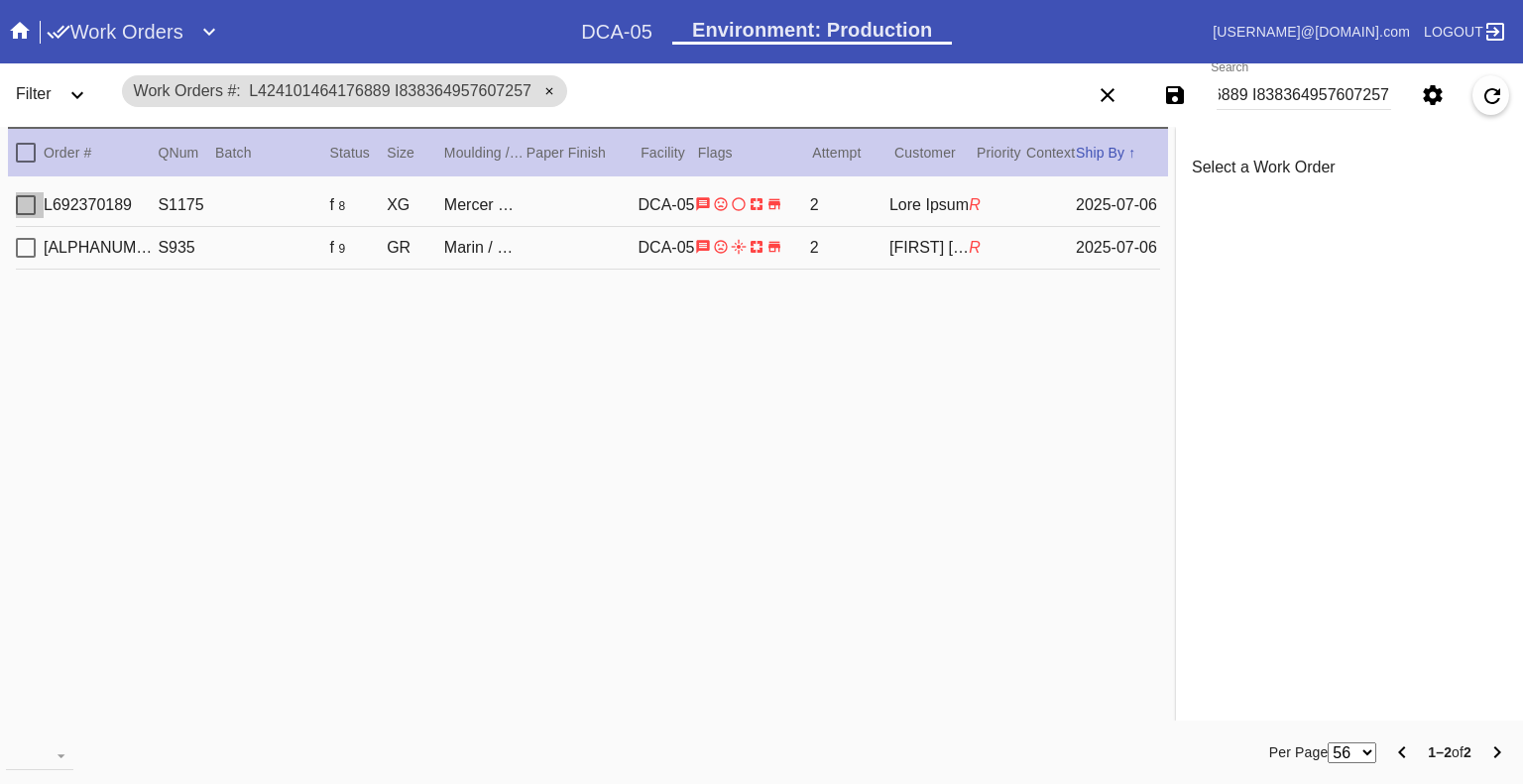 click at bounding box center [26, 205] 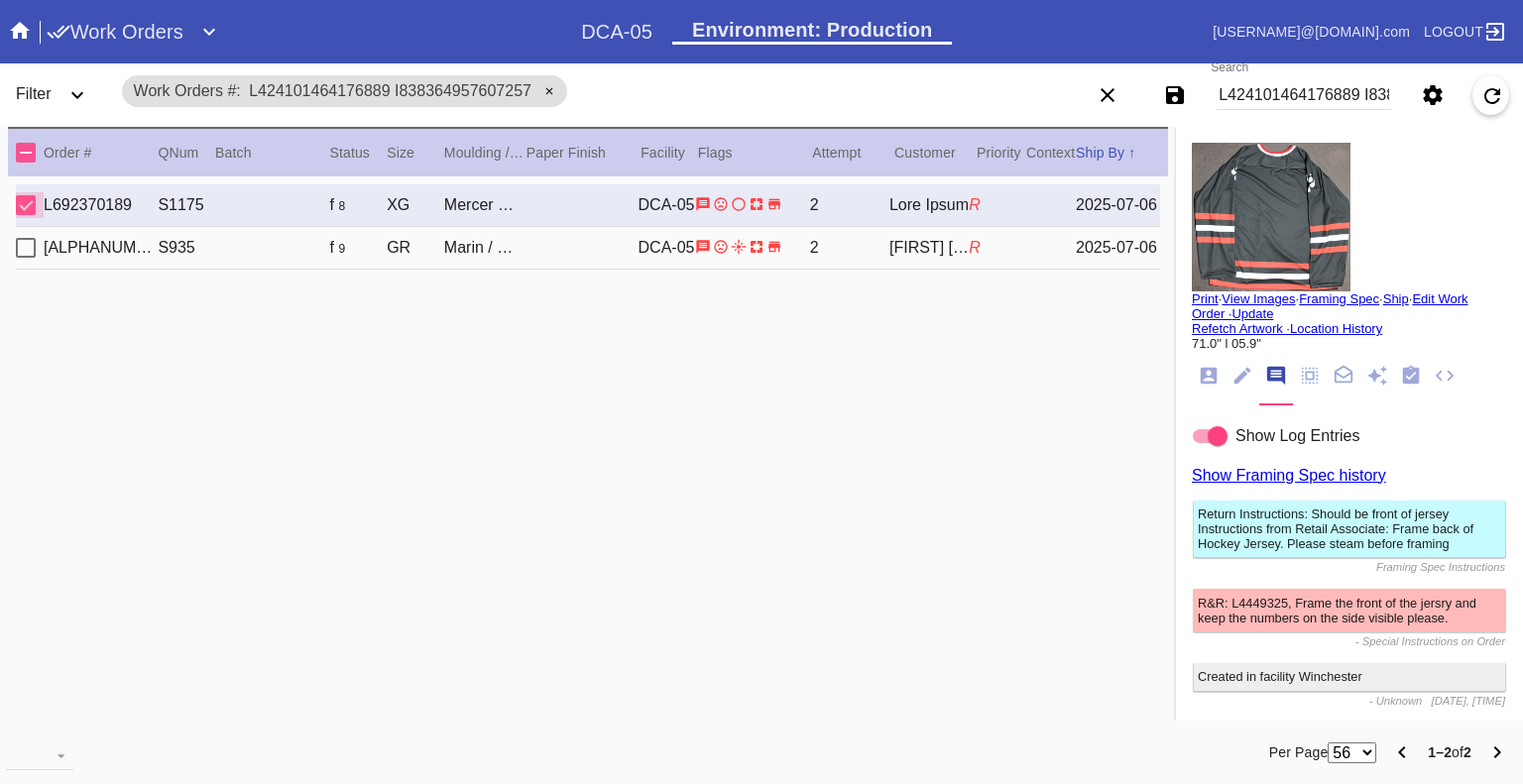 drag, startPoint x: 24, startPoint y: 201, endPoint x: 36, endPoint y: 249, distance: 49.47727 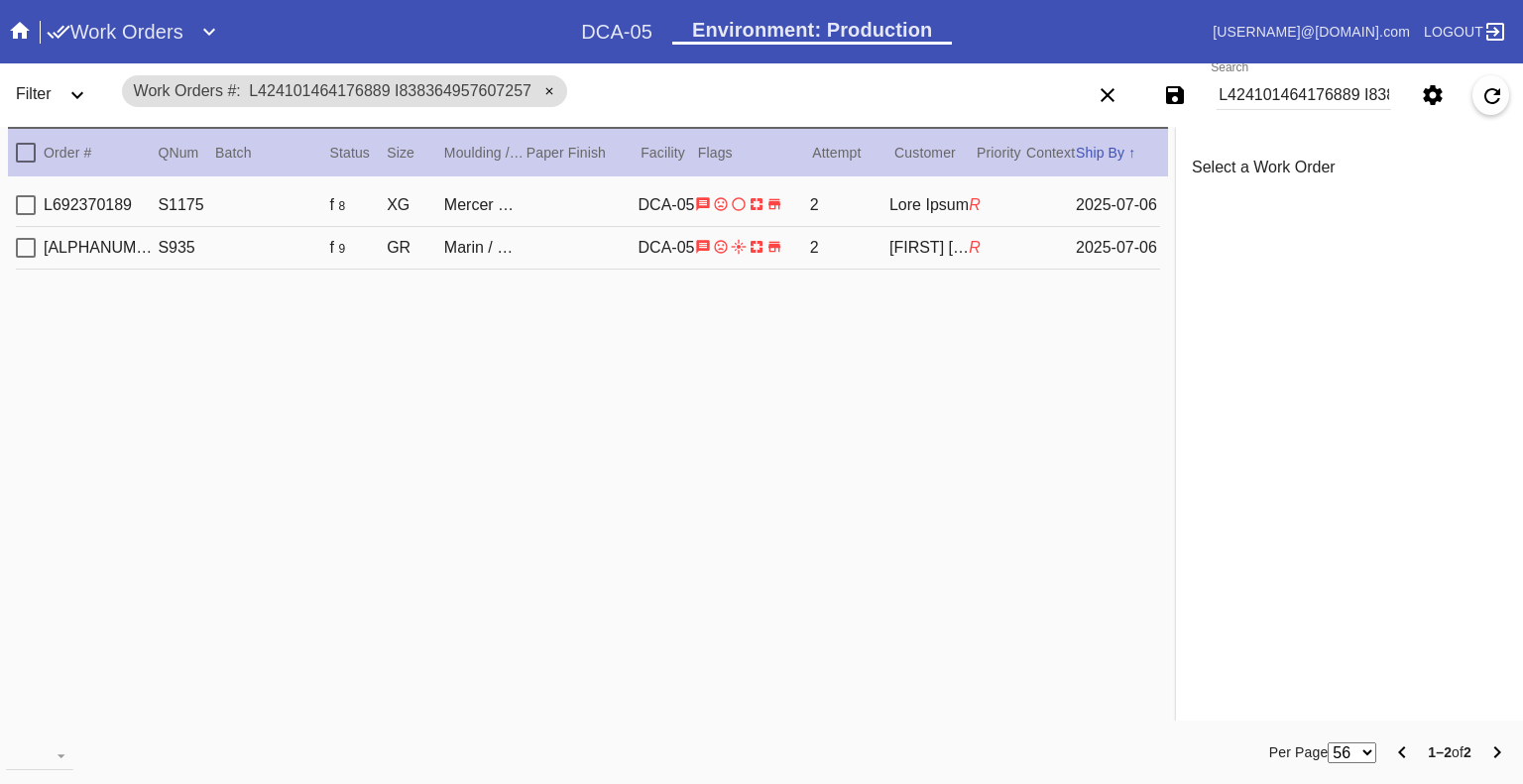drag, startPoint x: 33, startPoint y: 249, endPoint x: 36, endPoint y: 277, distance: 28.160256 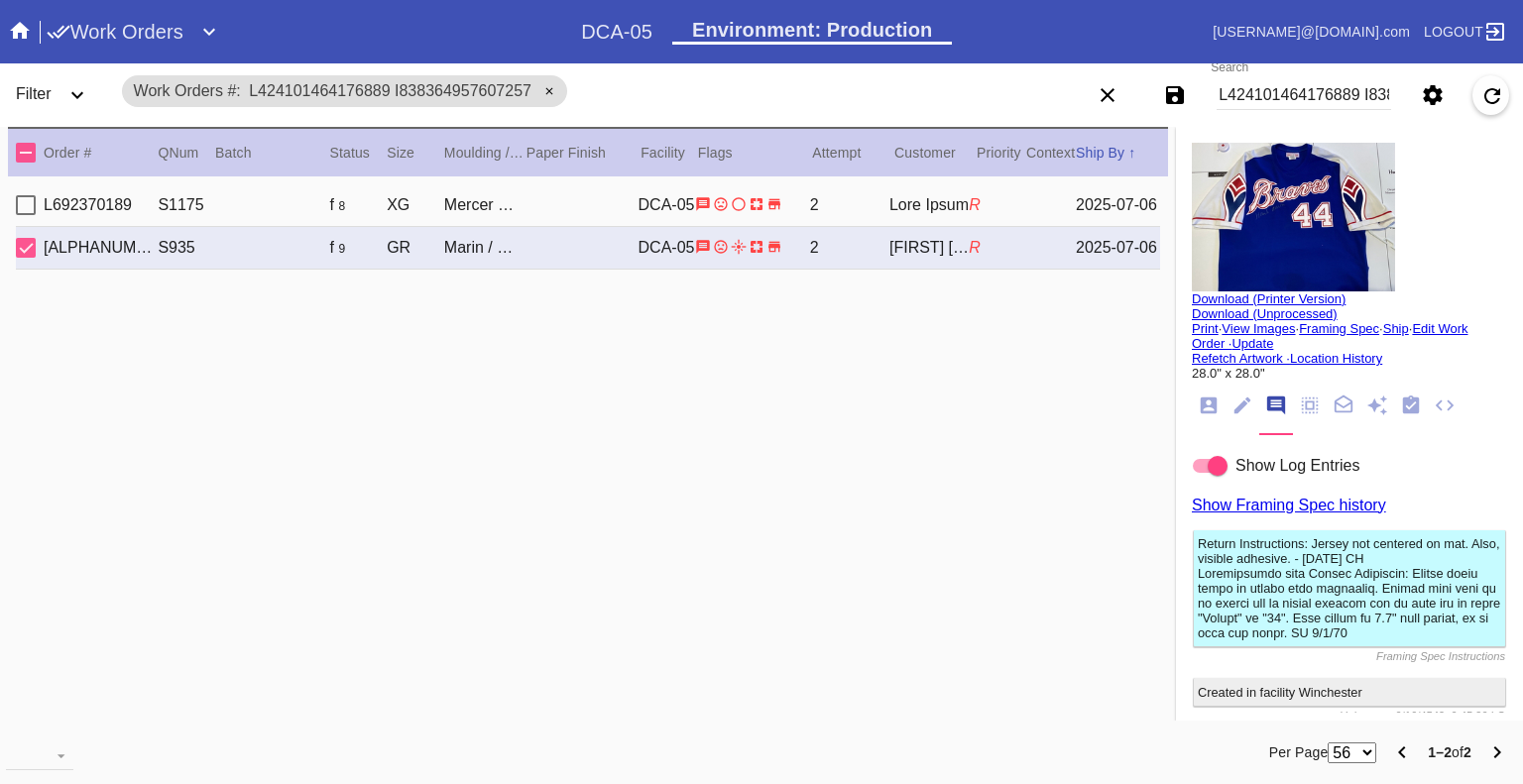 click on "L424101464176889 I838364957607257" at bounding box center (1304, 95) 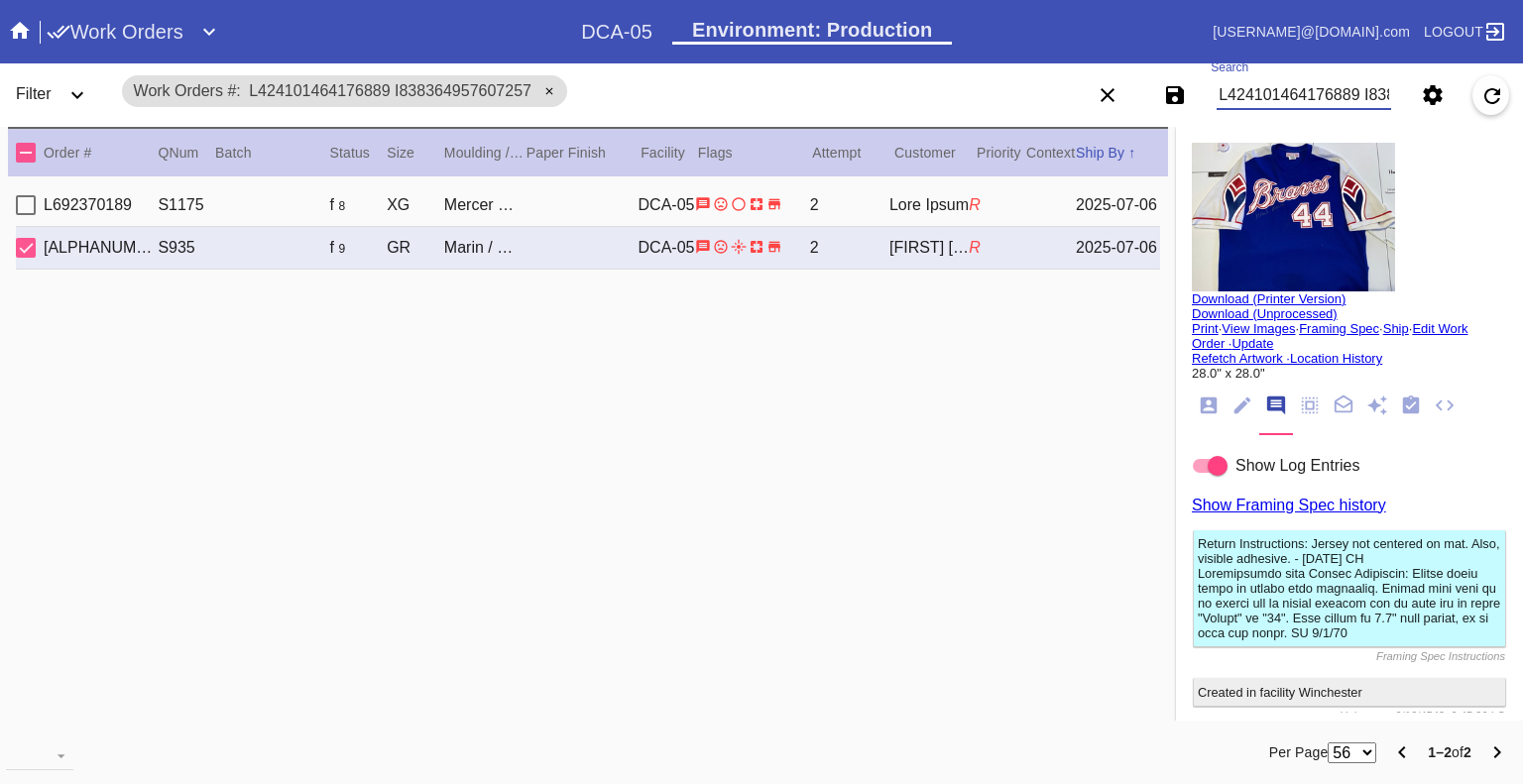 click on "L424101464176889 I838364957607257" at bounding box center (1304, 95) 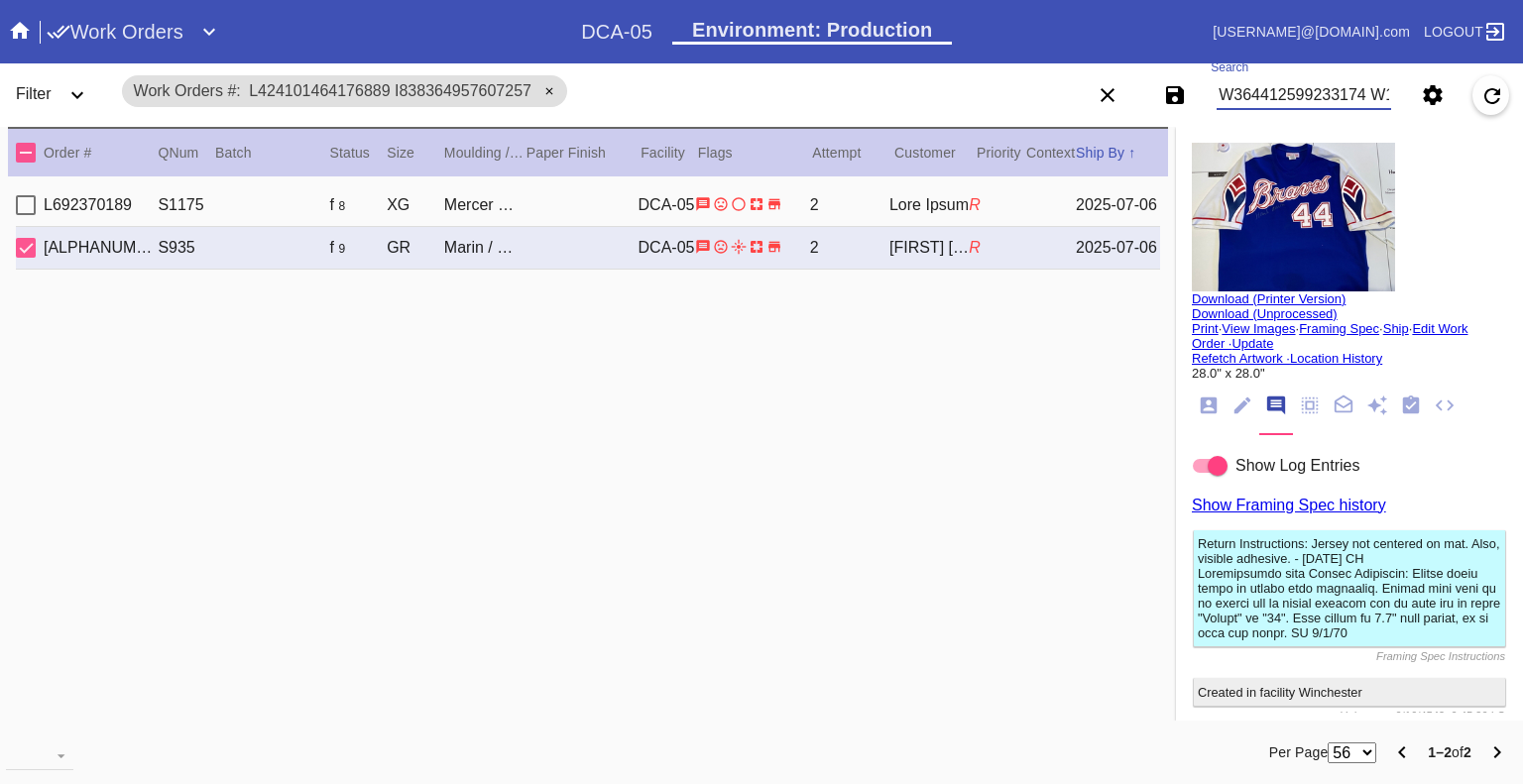 scroll, scrollTop: 0, scrollLeft: 278, axis: horizontal 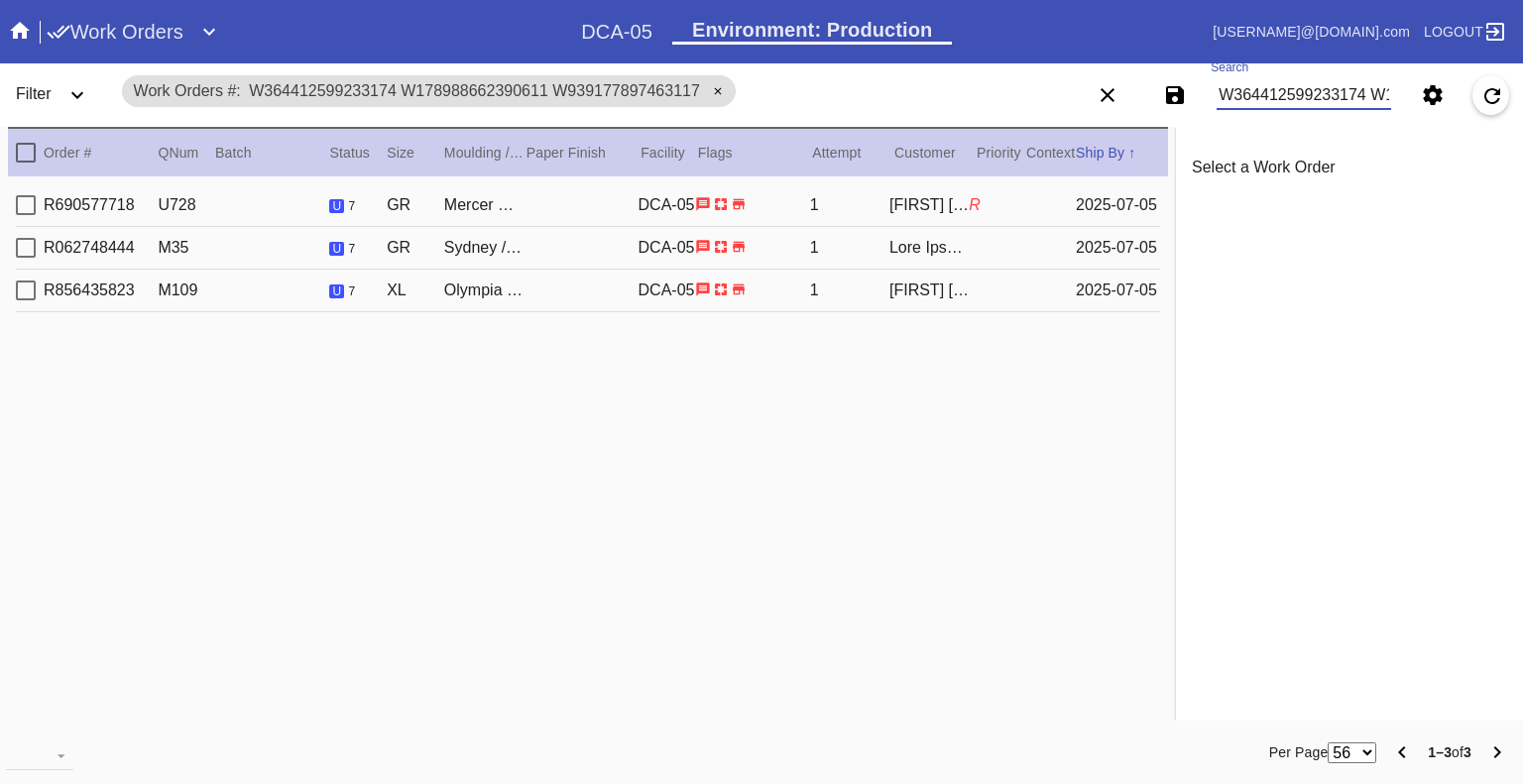 click at bounding box center (26, 205) 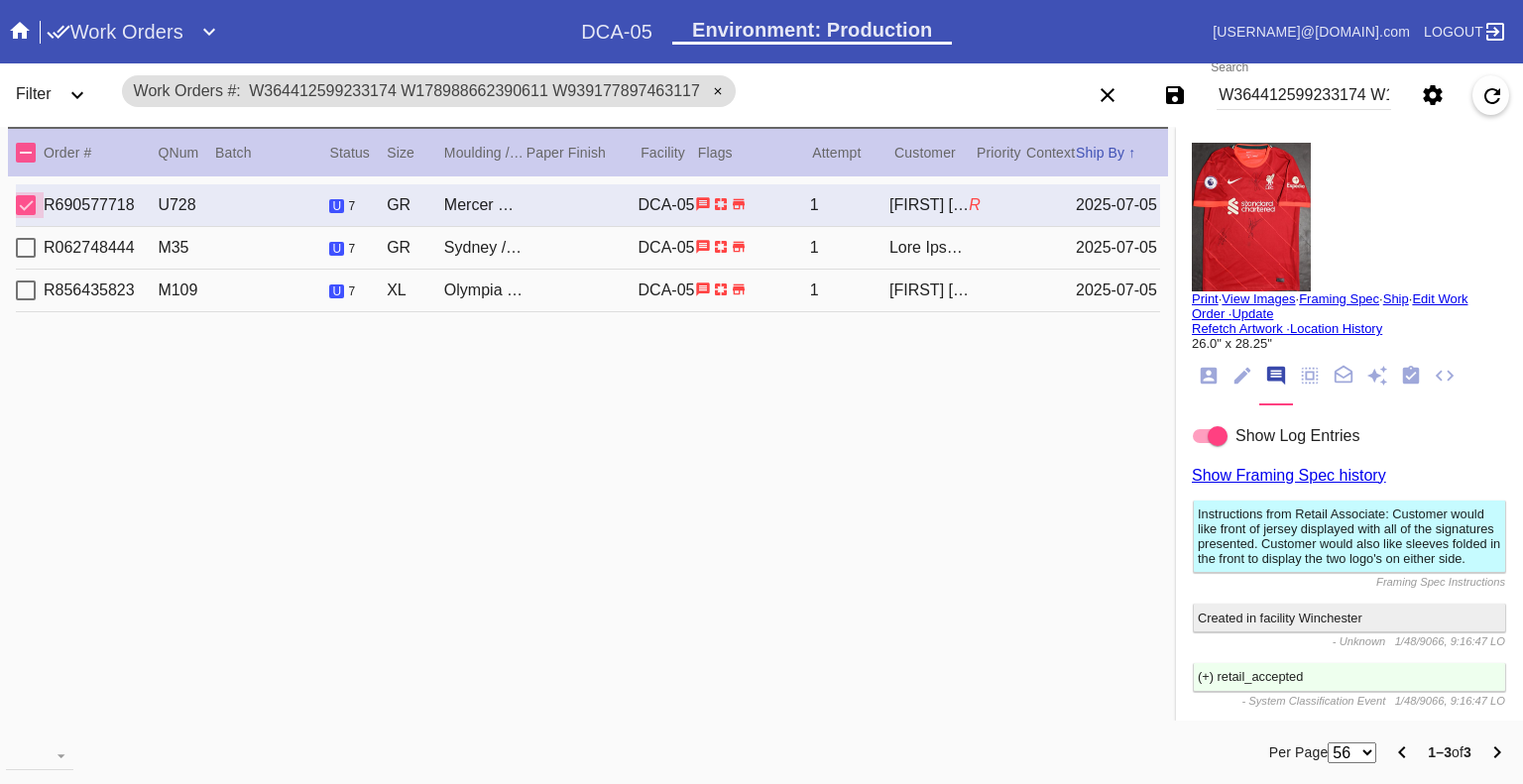 click at bounding box center [26, 205] 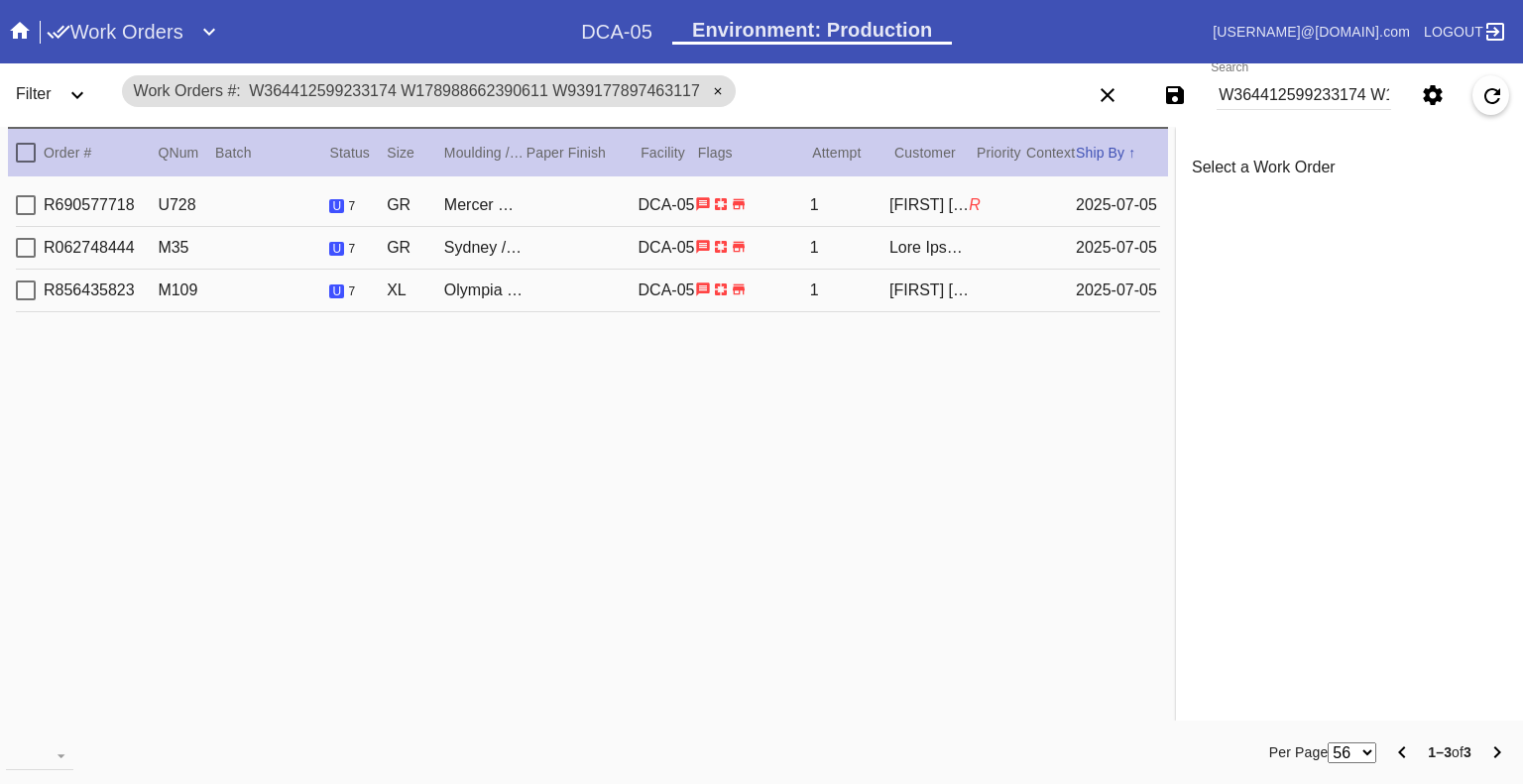 click at bounding box center [26, 248] 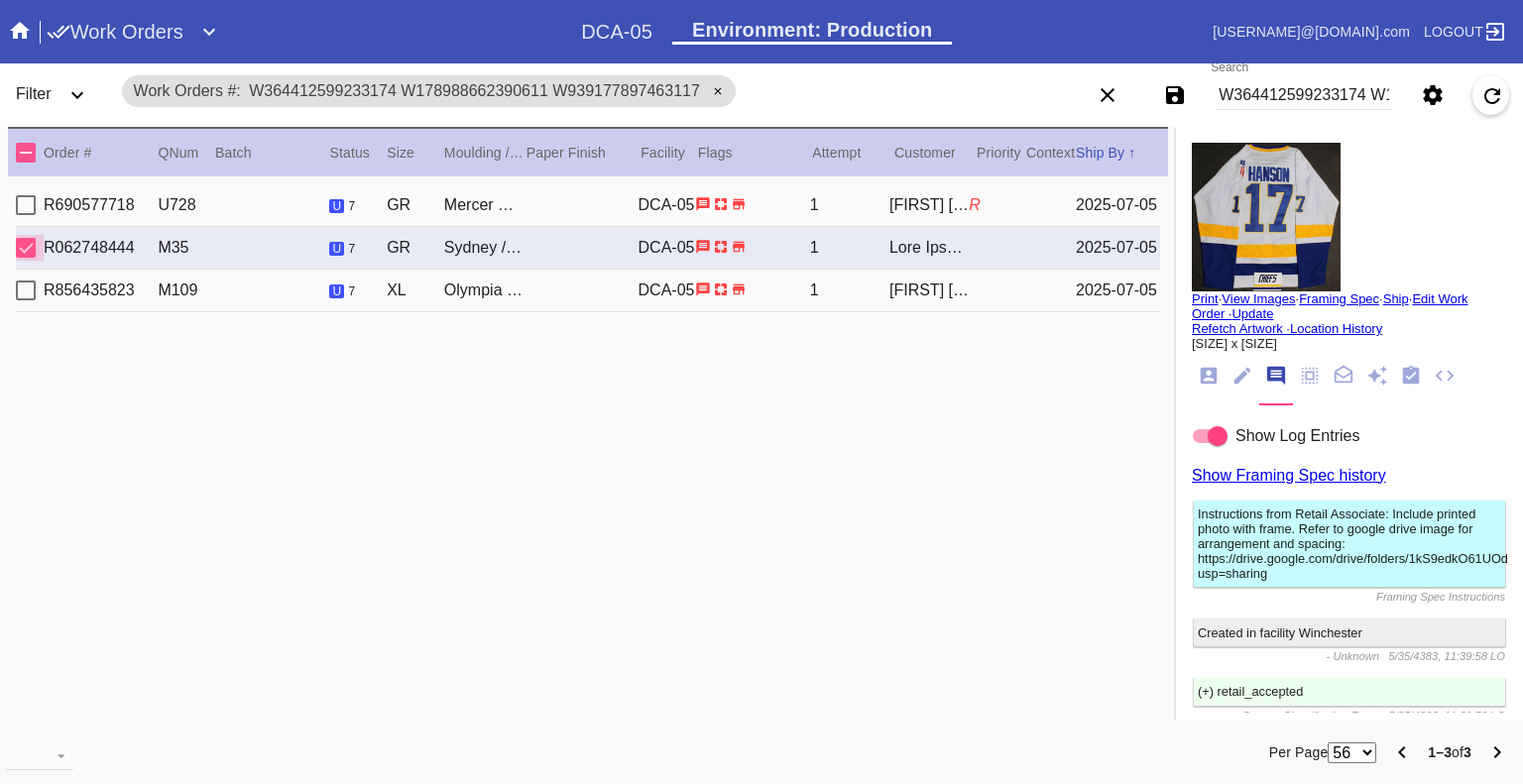 click at bounding box center [26, 248] 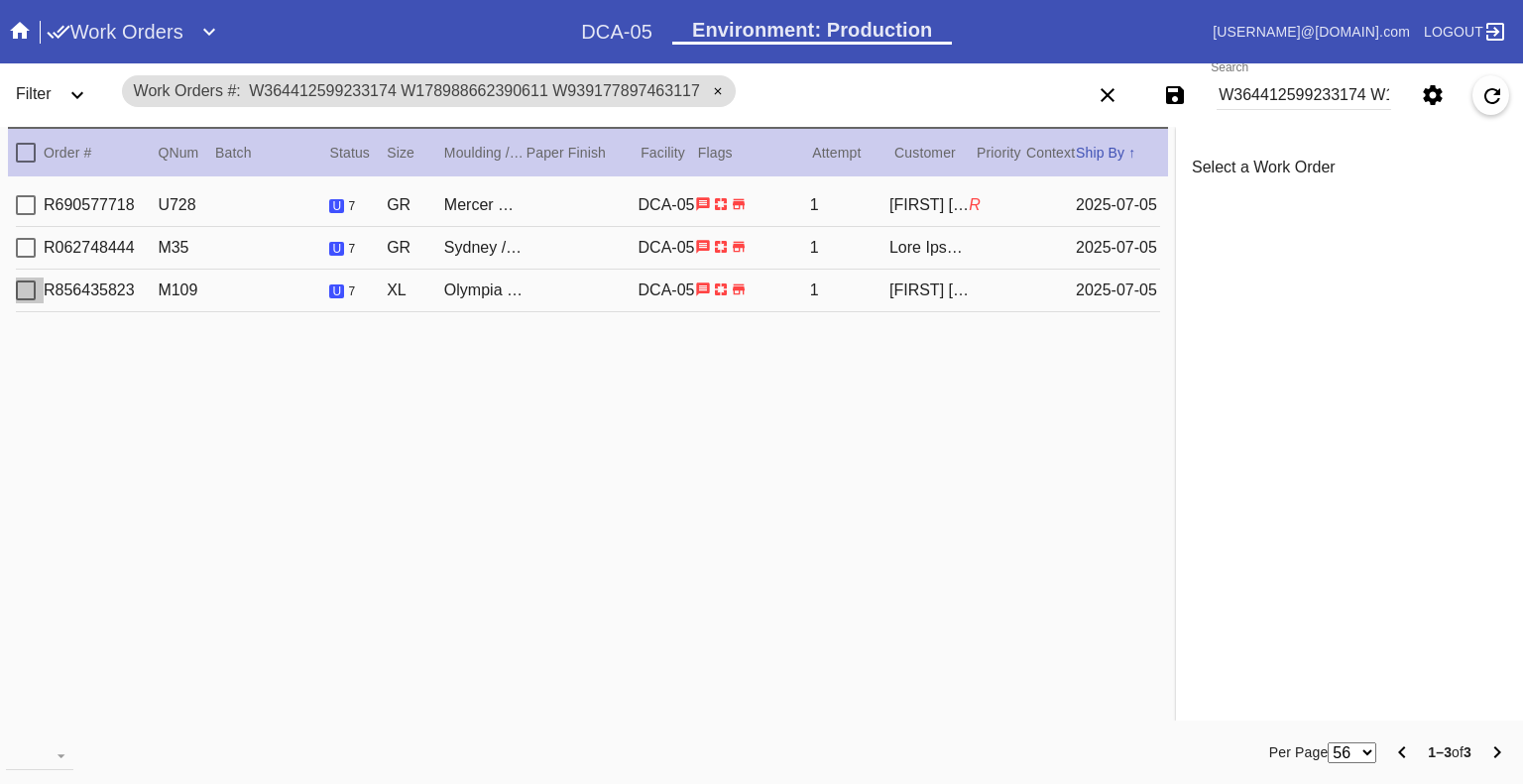 click at bounding box center [26, 290] 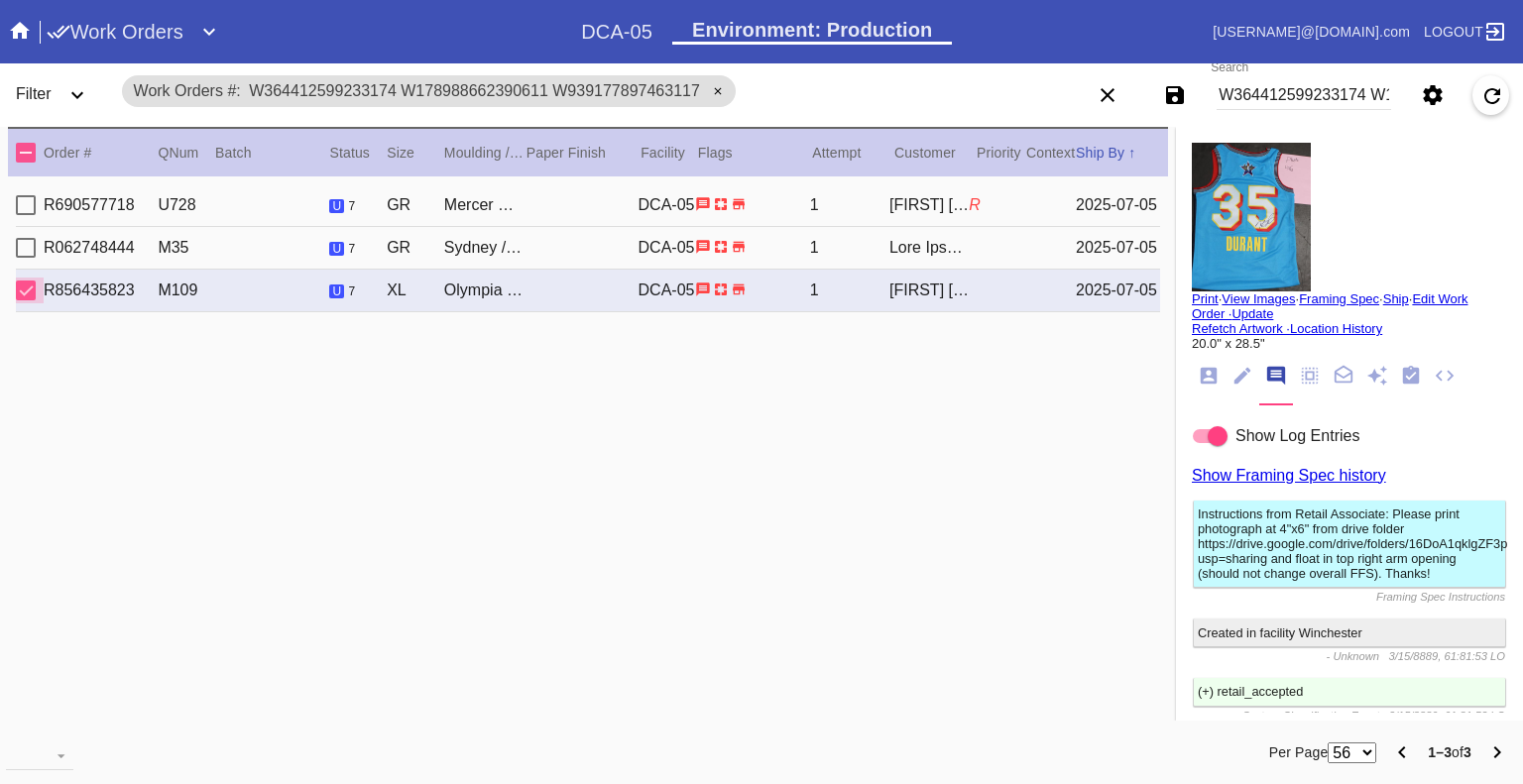 click at bounding box center (26, 290) 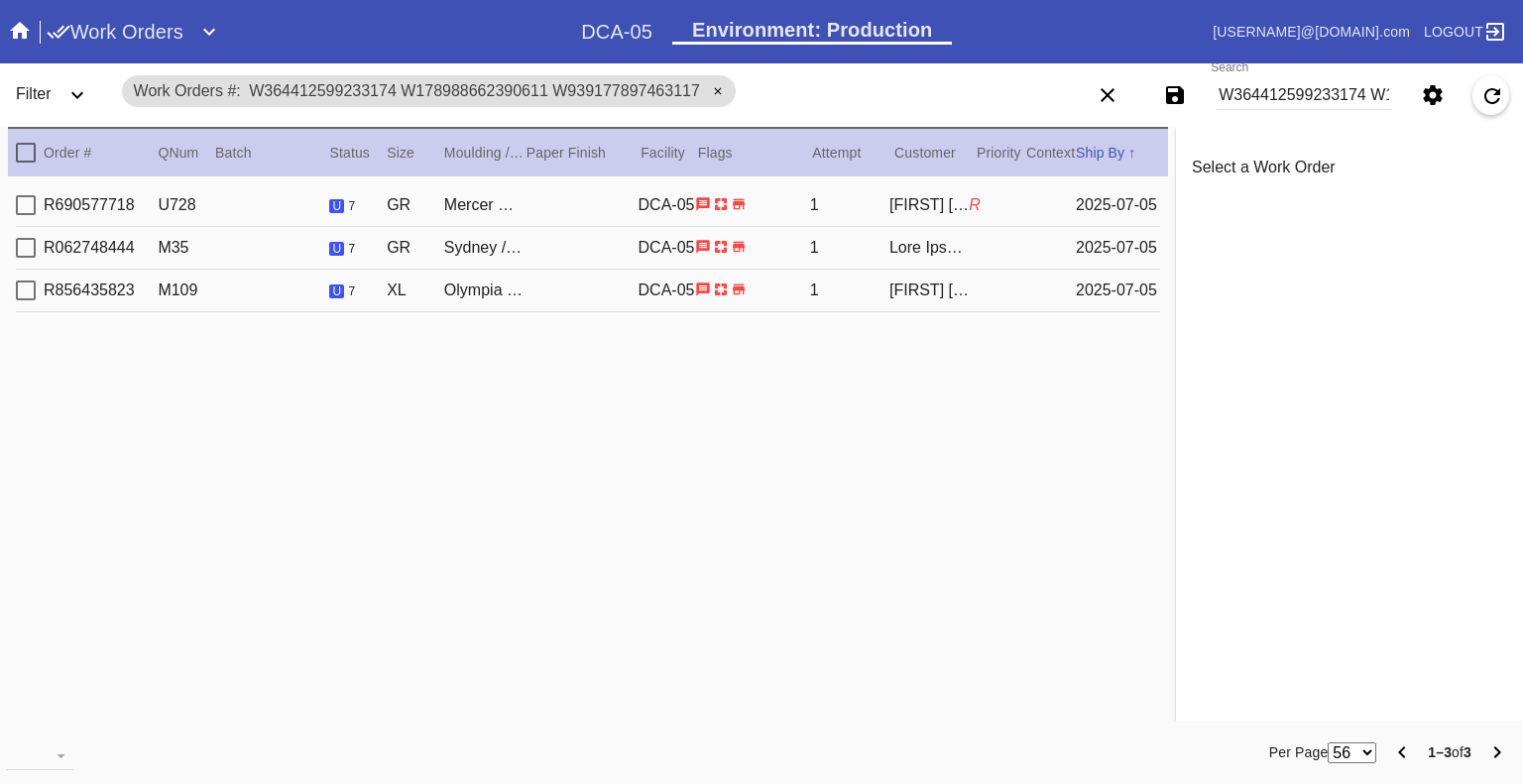 click on "W364412599233174 W178988662390611 W939177897463117" at bounding box center [1304, 95] 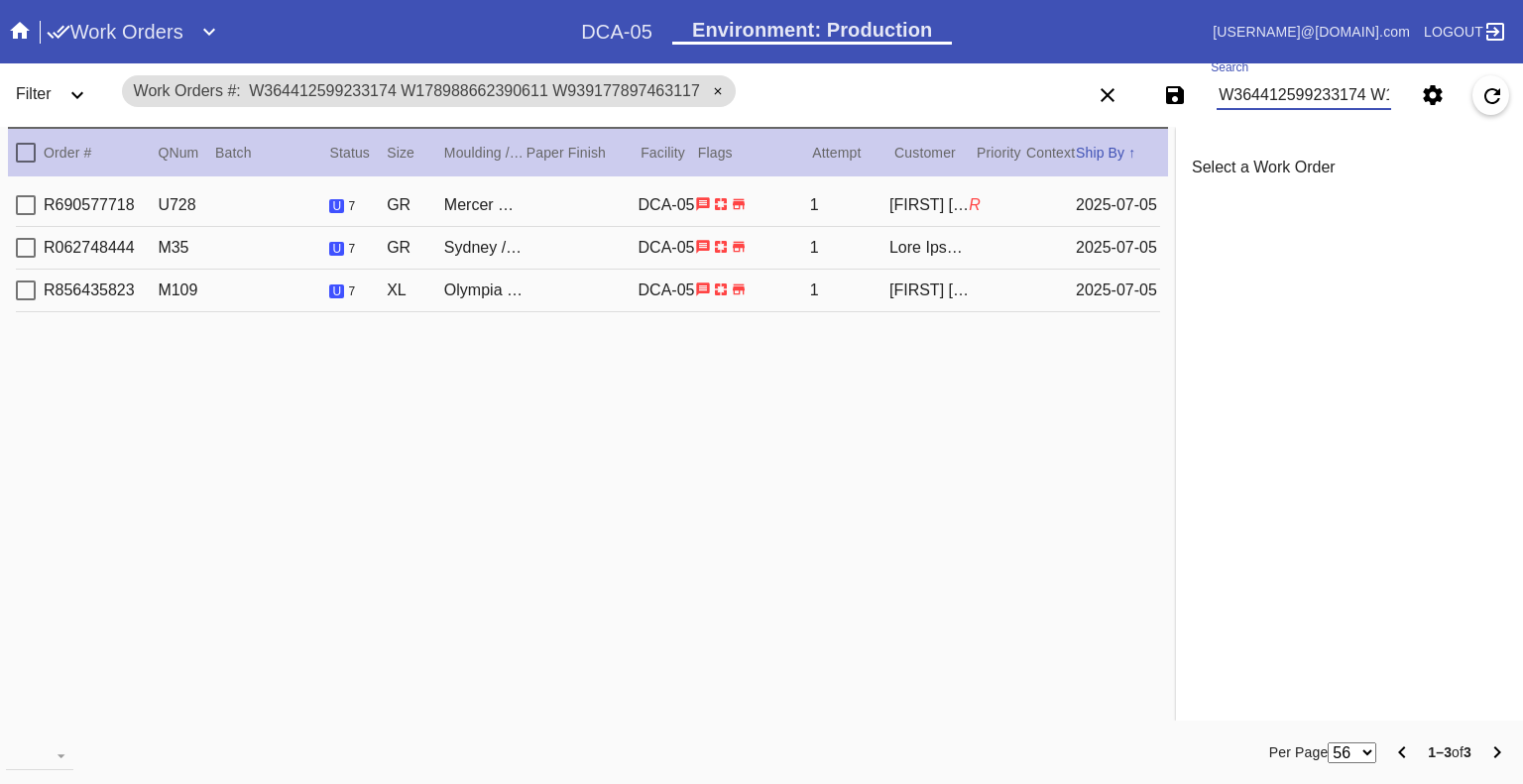 click on "W364412599233174 W178988662390611 W939177897463117" at bounding box center [1304, 95] 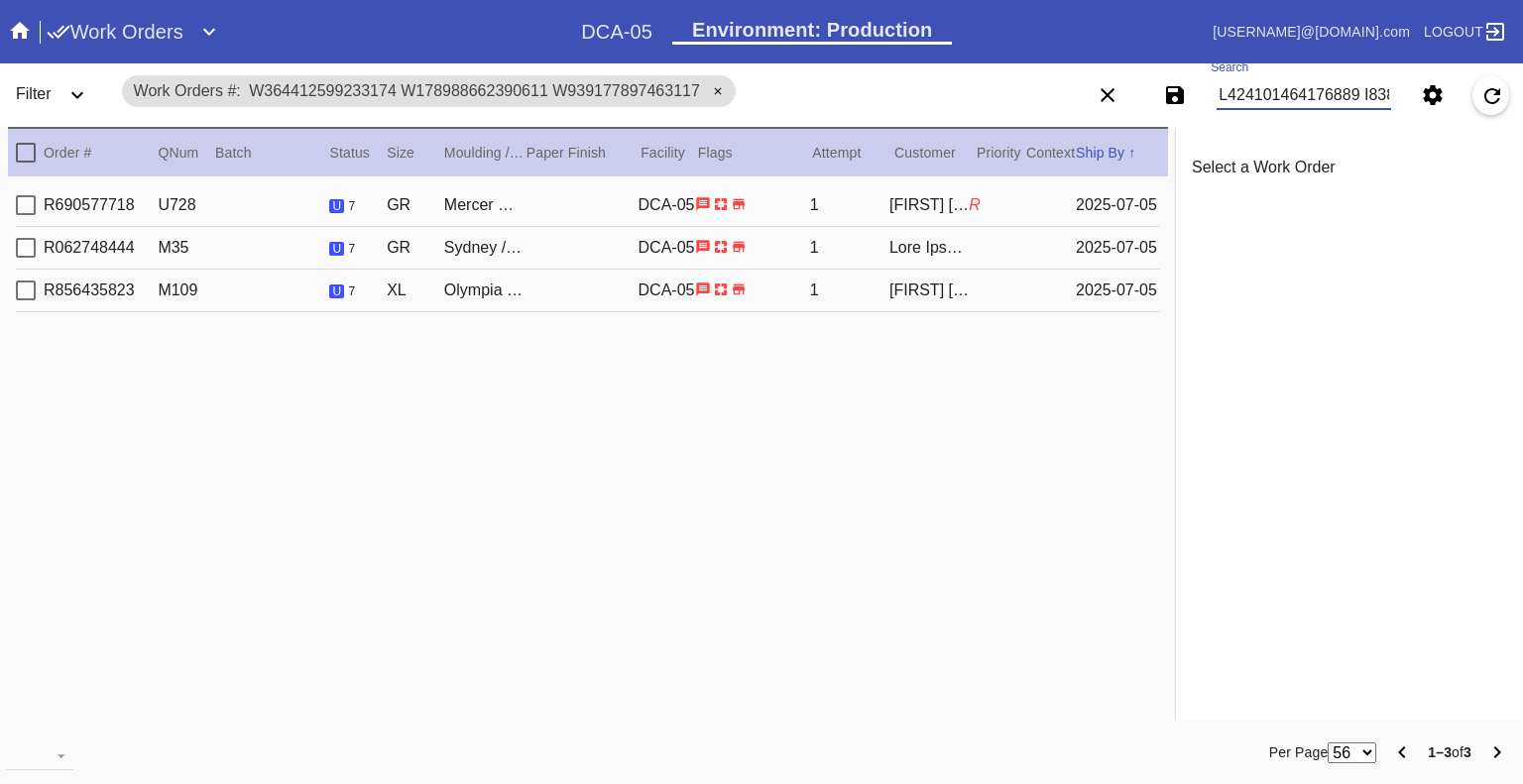 scroll, scrollTop: 0, scrollLeft: 128, axis: horizontal 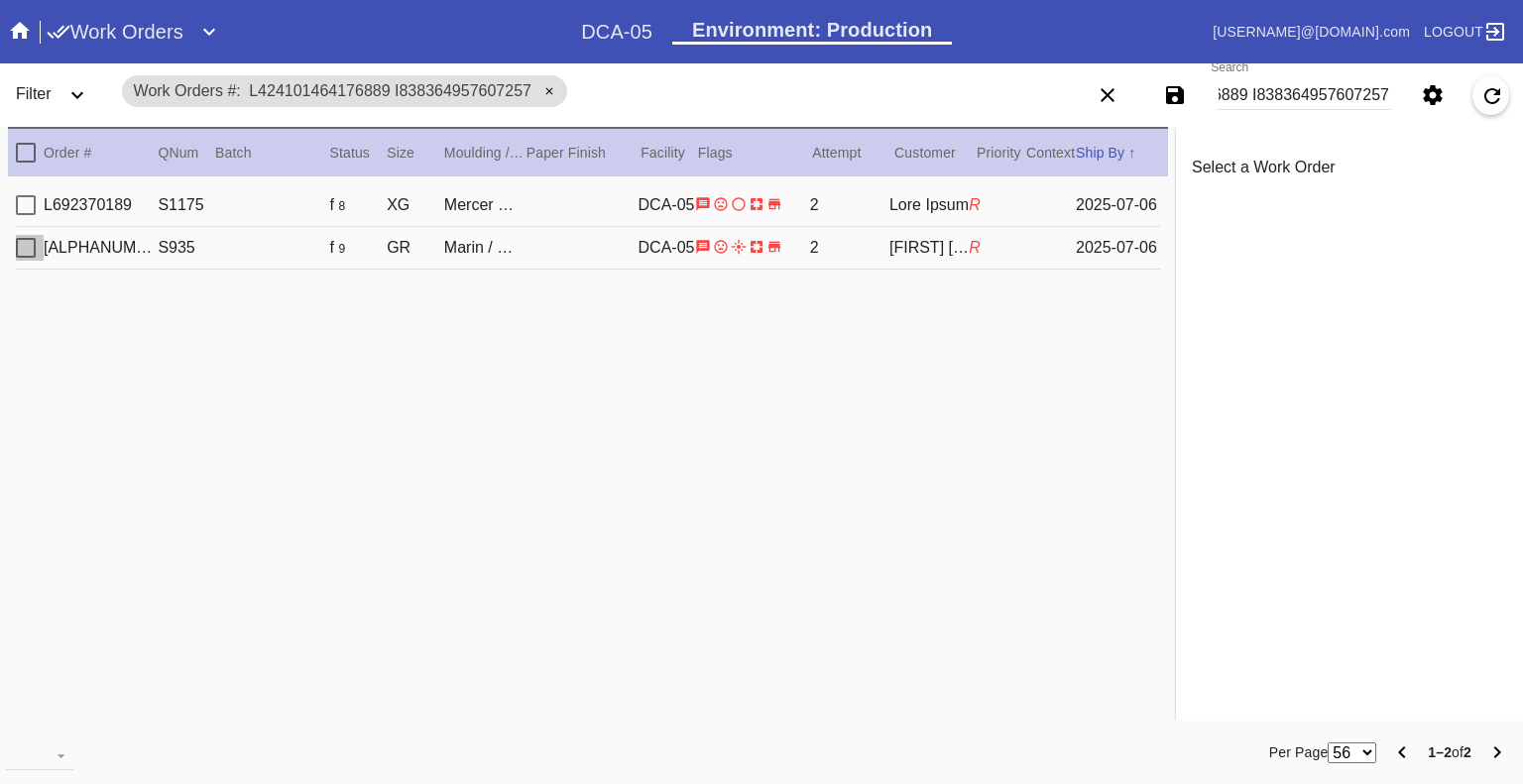 click at bounding box center [26, 205] 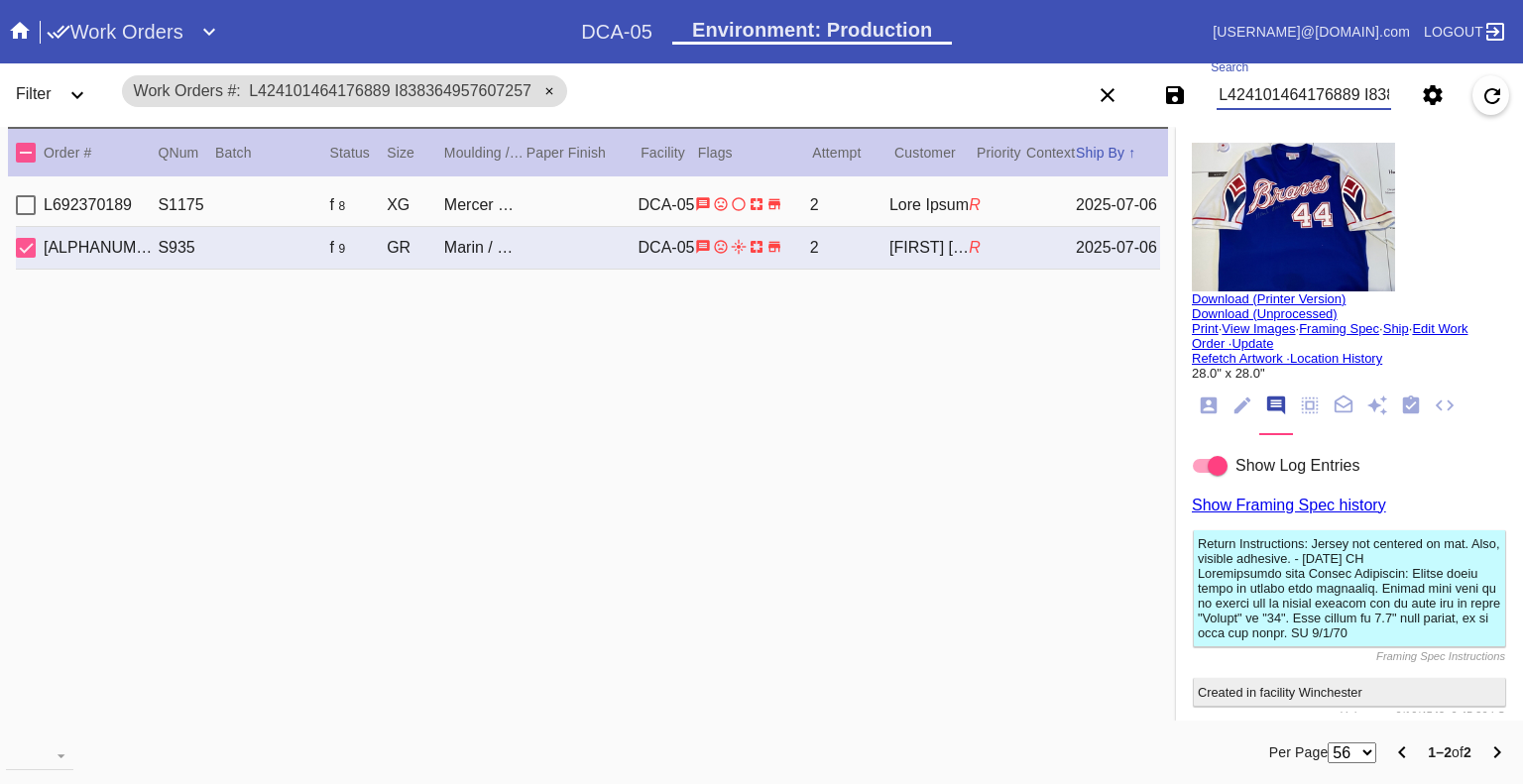 click on "L424101464176889 I838364957607257" at bounding box center [1304, 95] 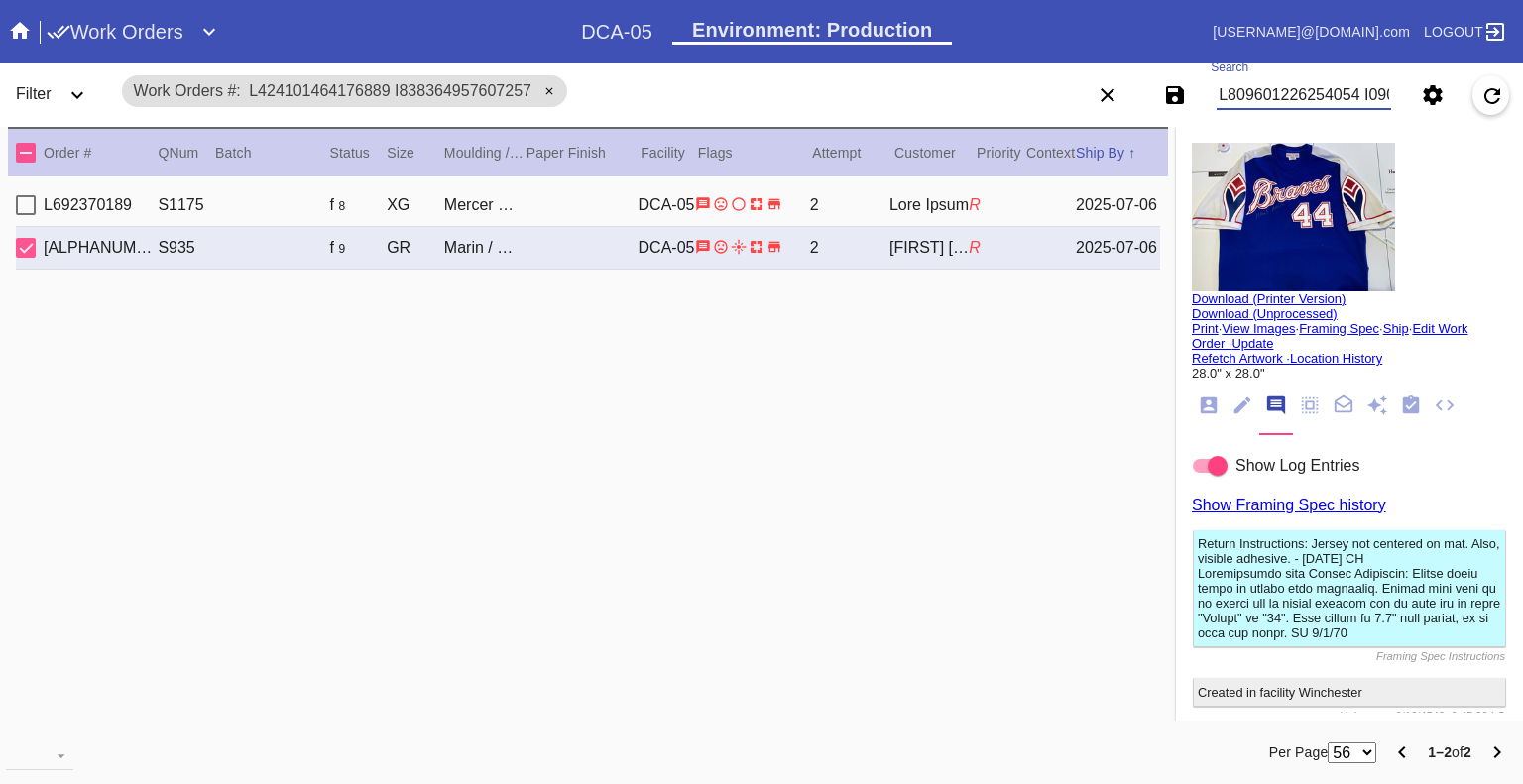 scroll, scrollTop: 0, scrollLeft: 1189, axis: horizontal 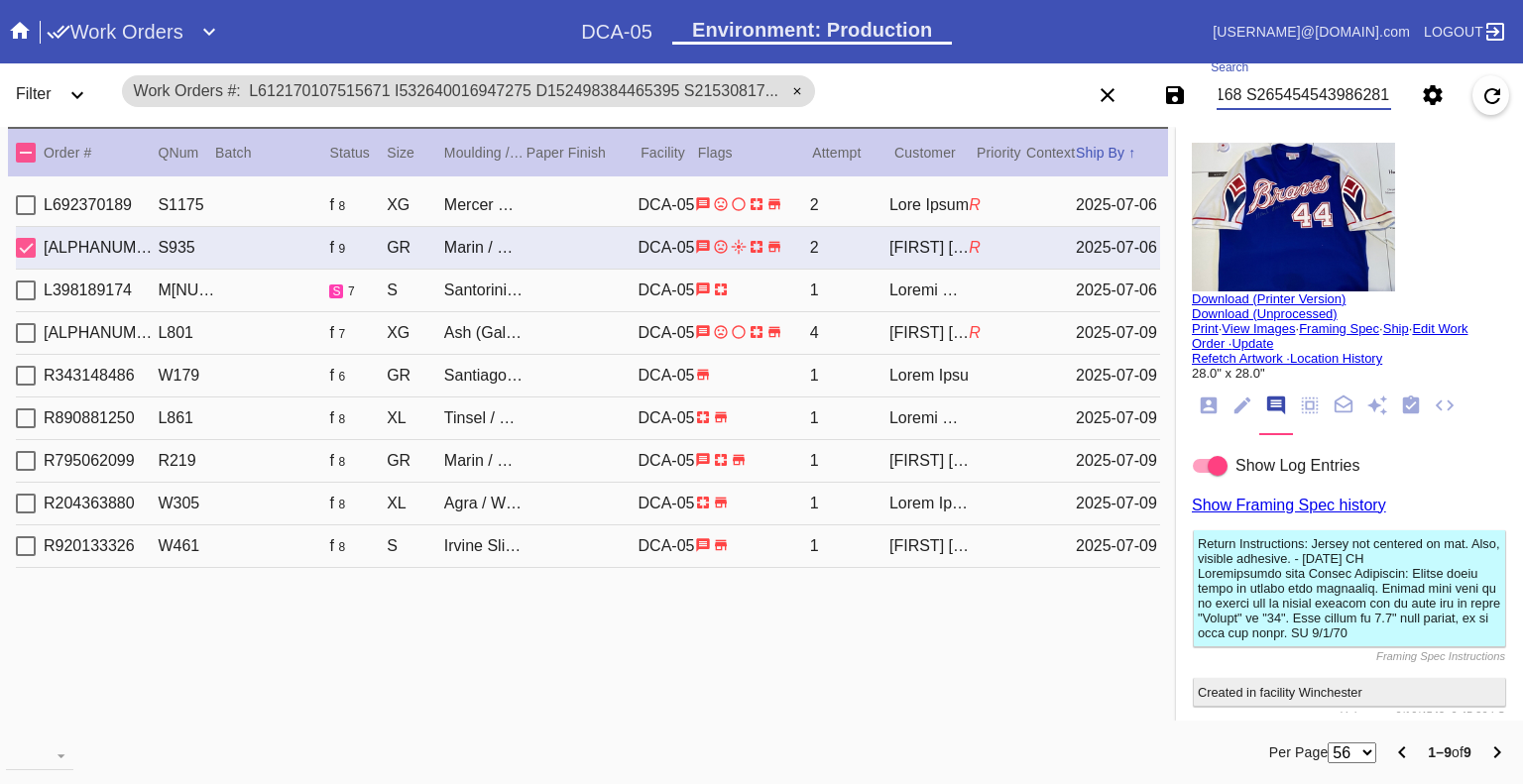 type on "L809601226254054 I090209935986453 D663895170287316 S899089375072102 A191228526780789 C902650432661931 A616351558039361 E101066536461168 S265454543986281" 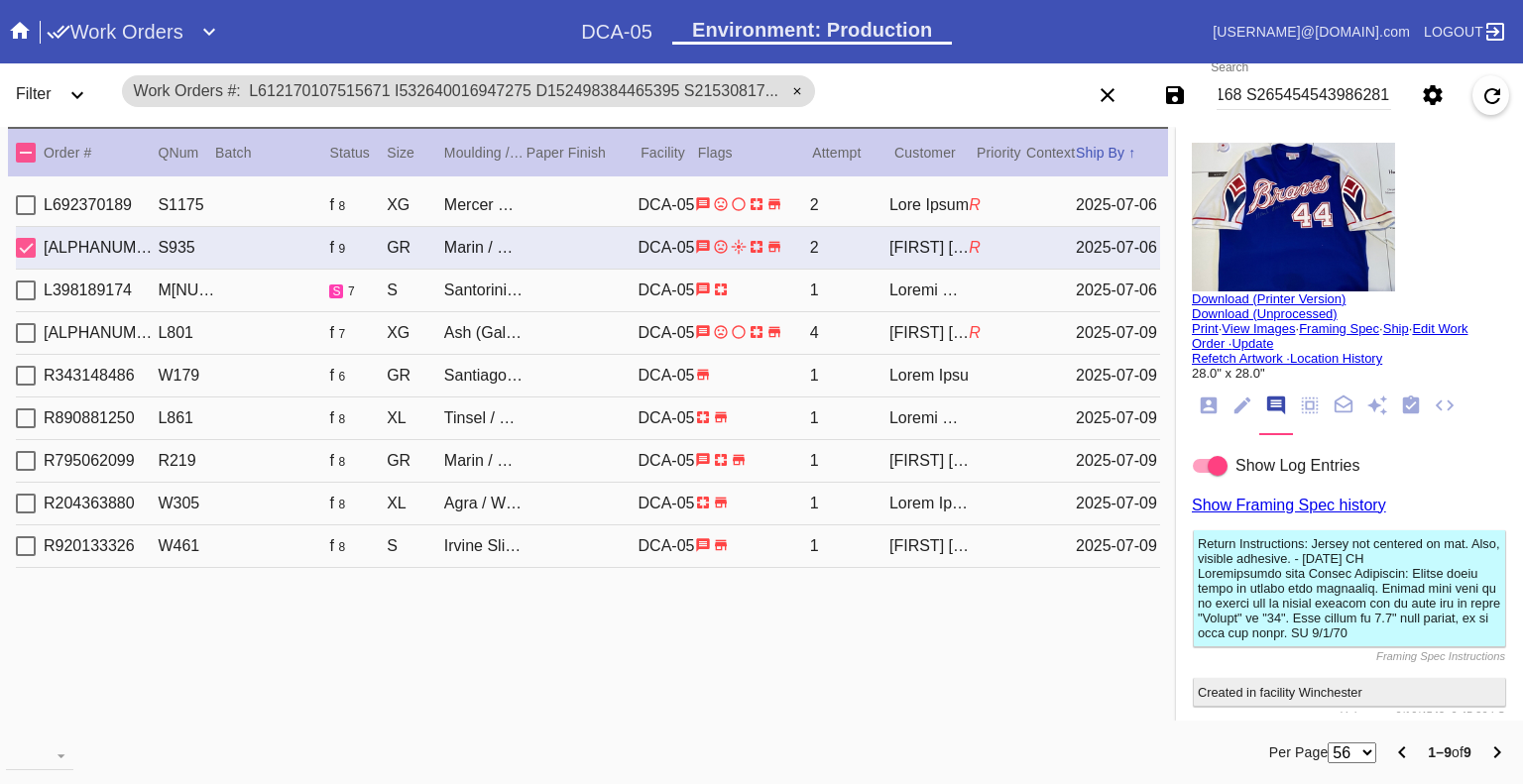 scroll, scrollTop: 0, scrollLeft: 0, axis: both 